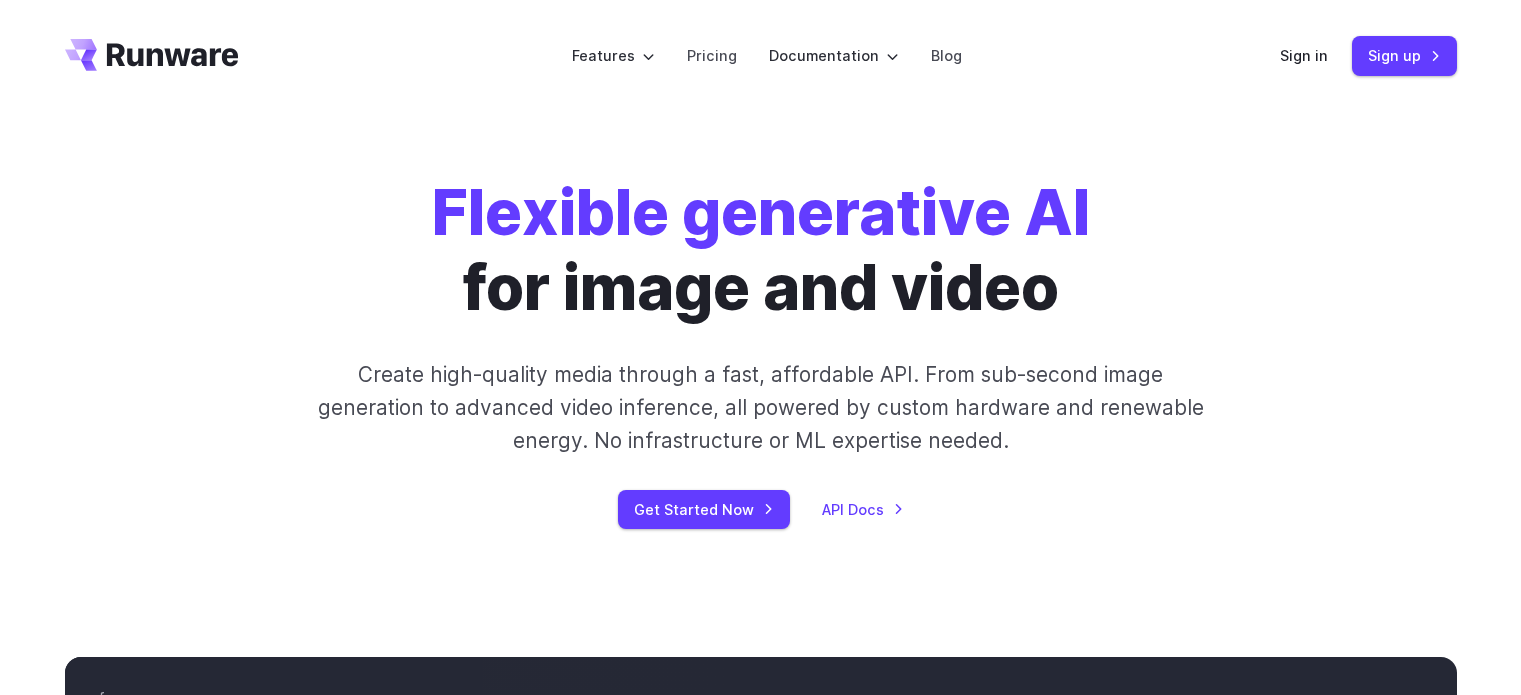 scroll, scrollTop: 0, scrollLeft: 0, axis: both 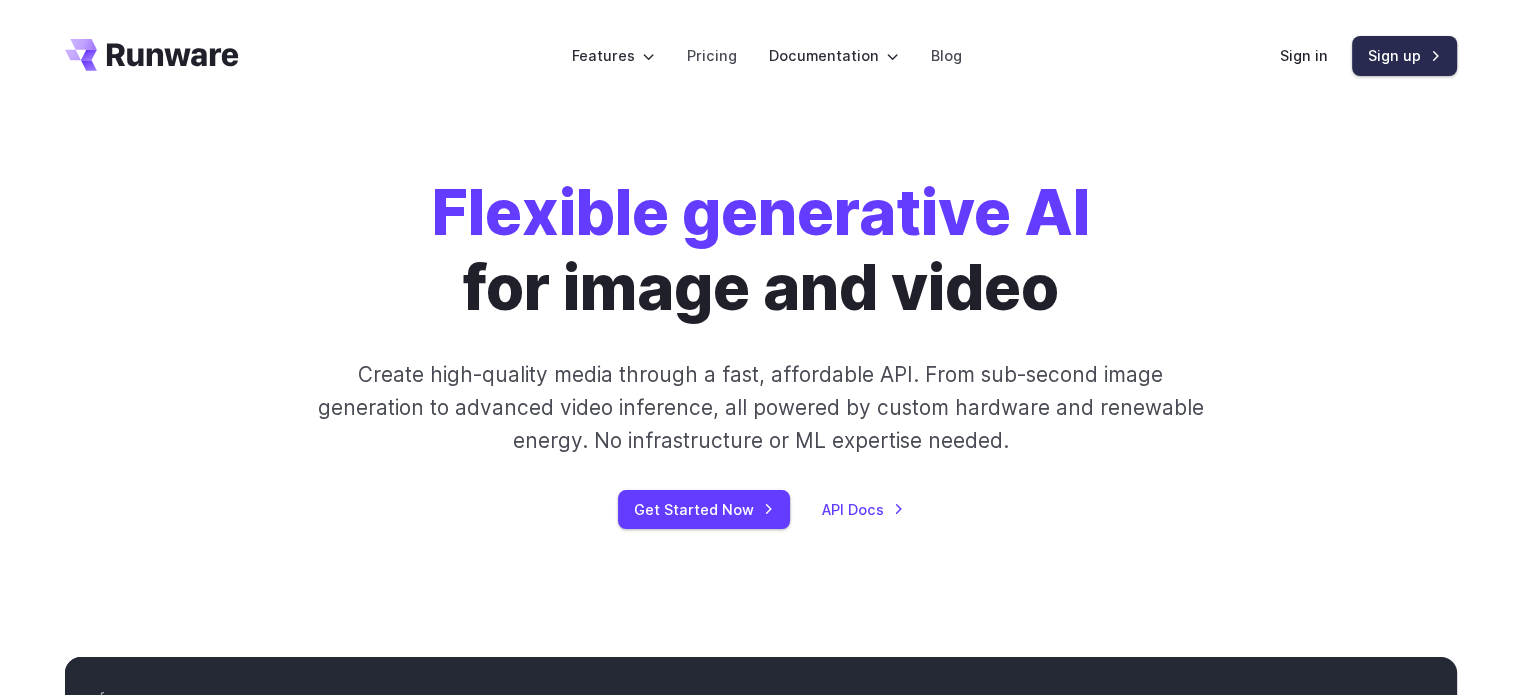 click on "Sign up" at bounding box center [1404, 55] 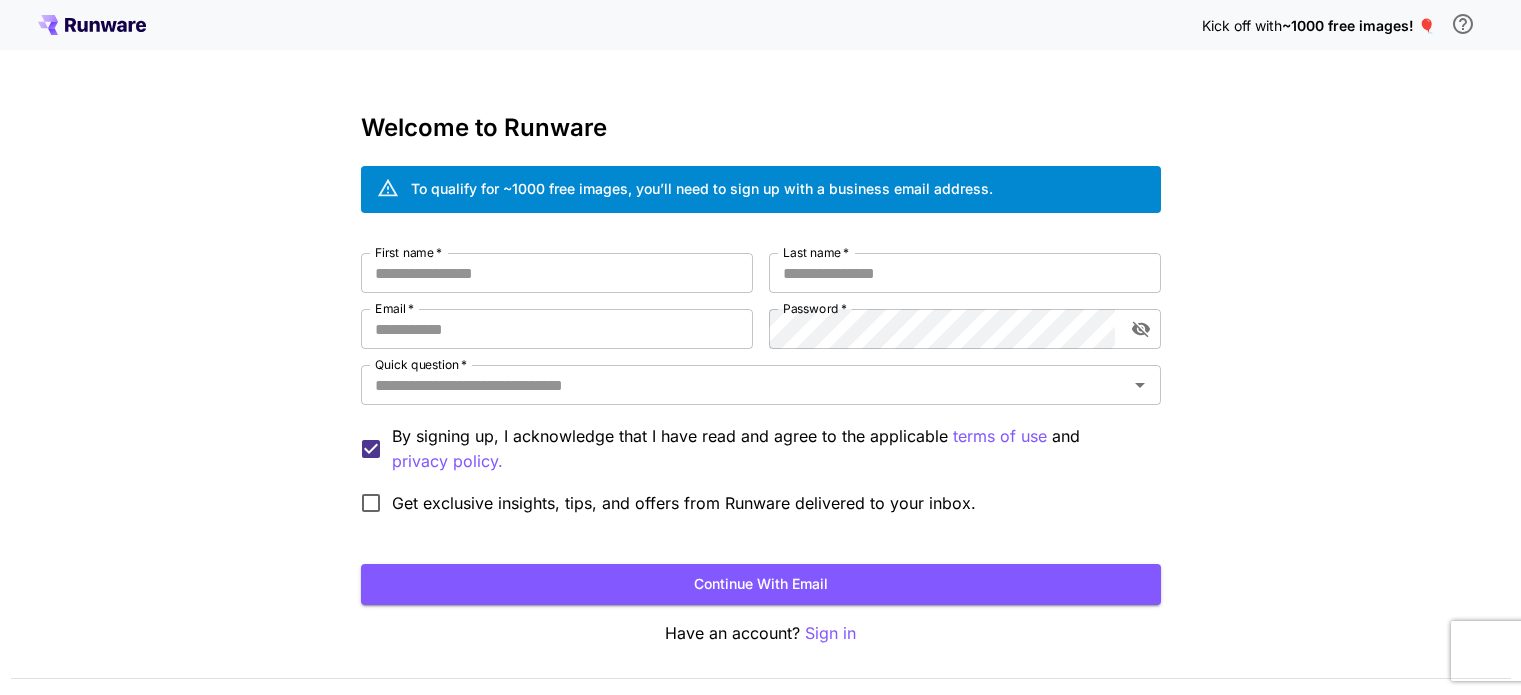 scroll, scrollTop: 0, scrollLeft: 0, axis: both 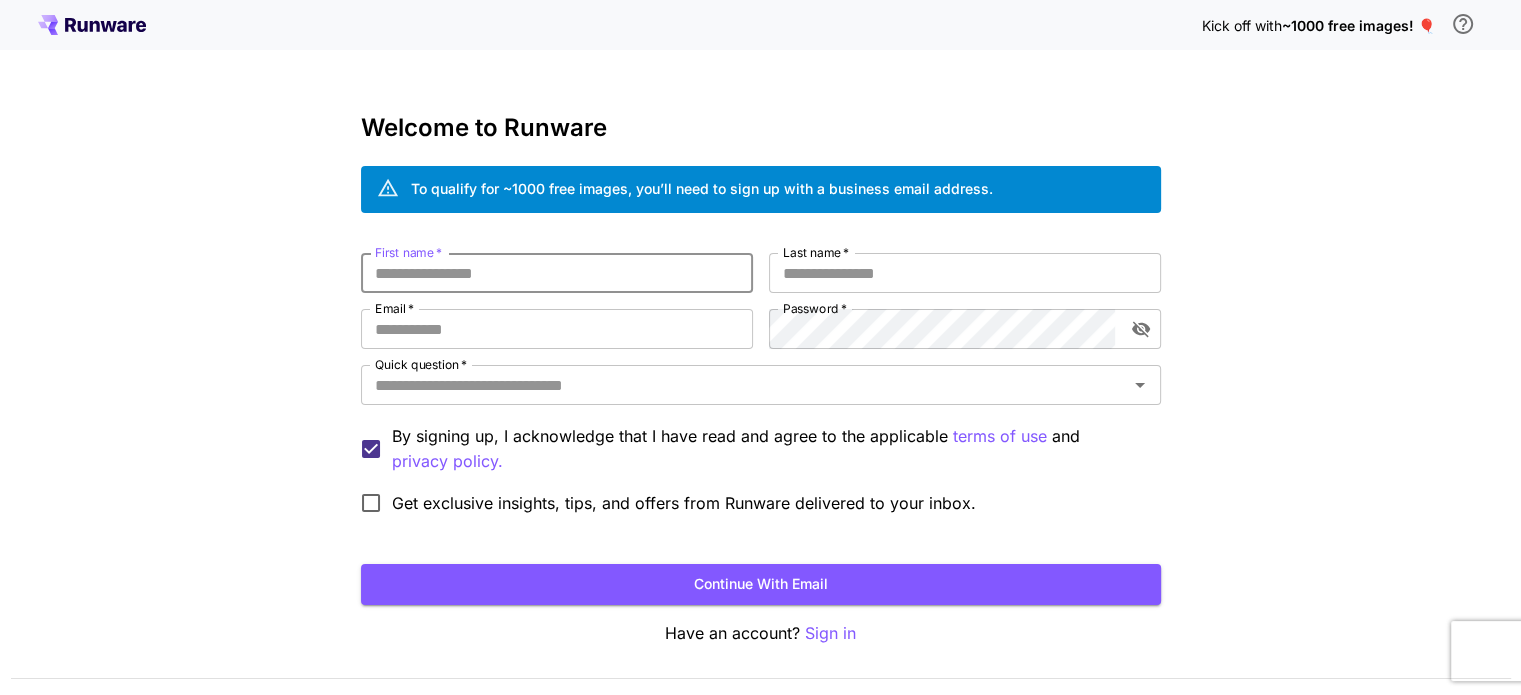 click on "First name   *" at bounding box center (557, 273) 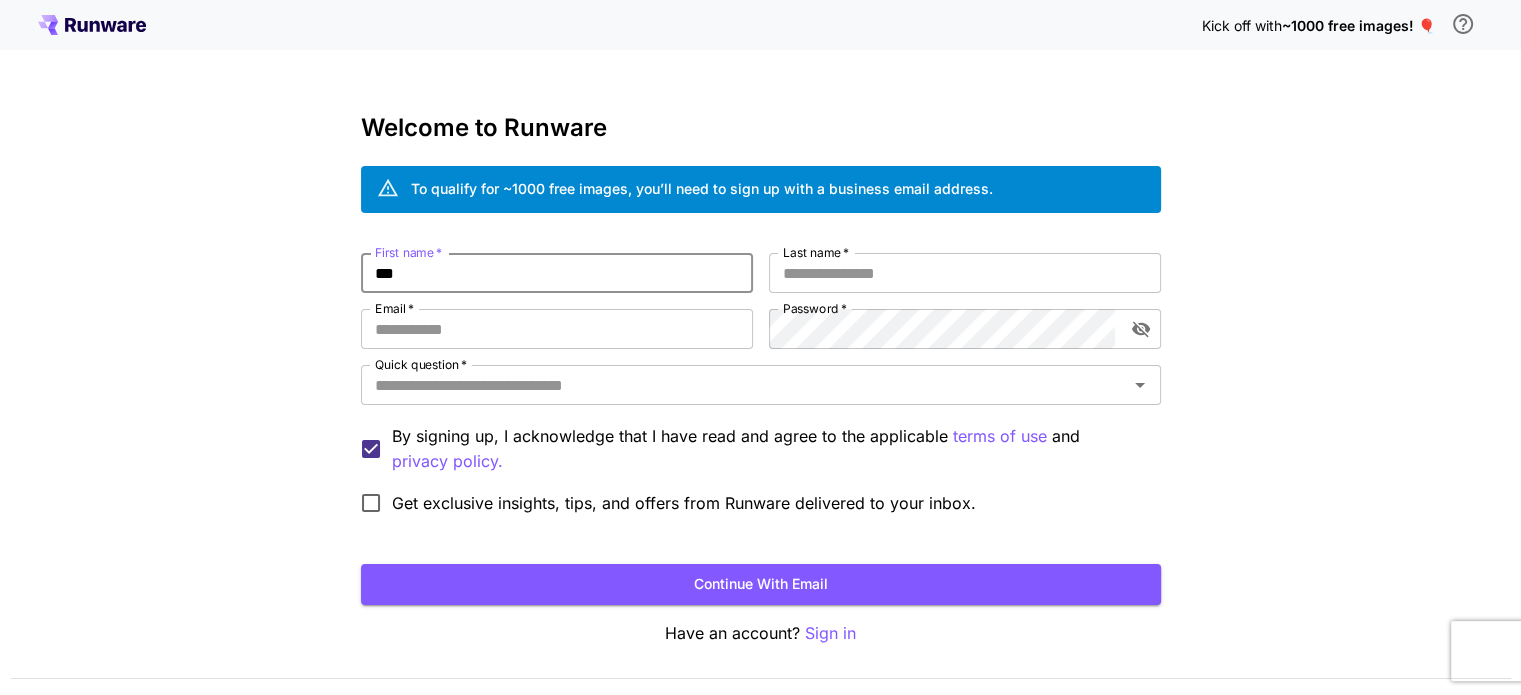 type on "***" 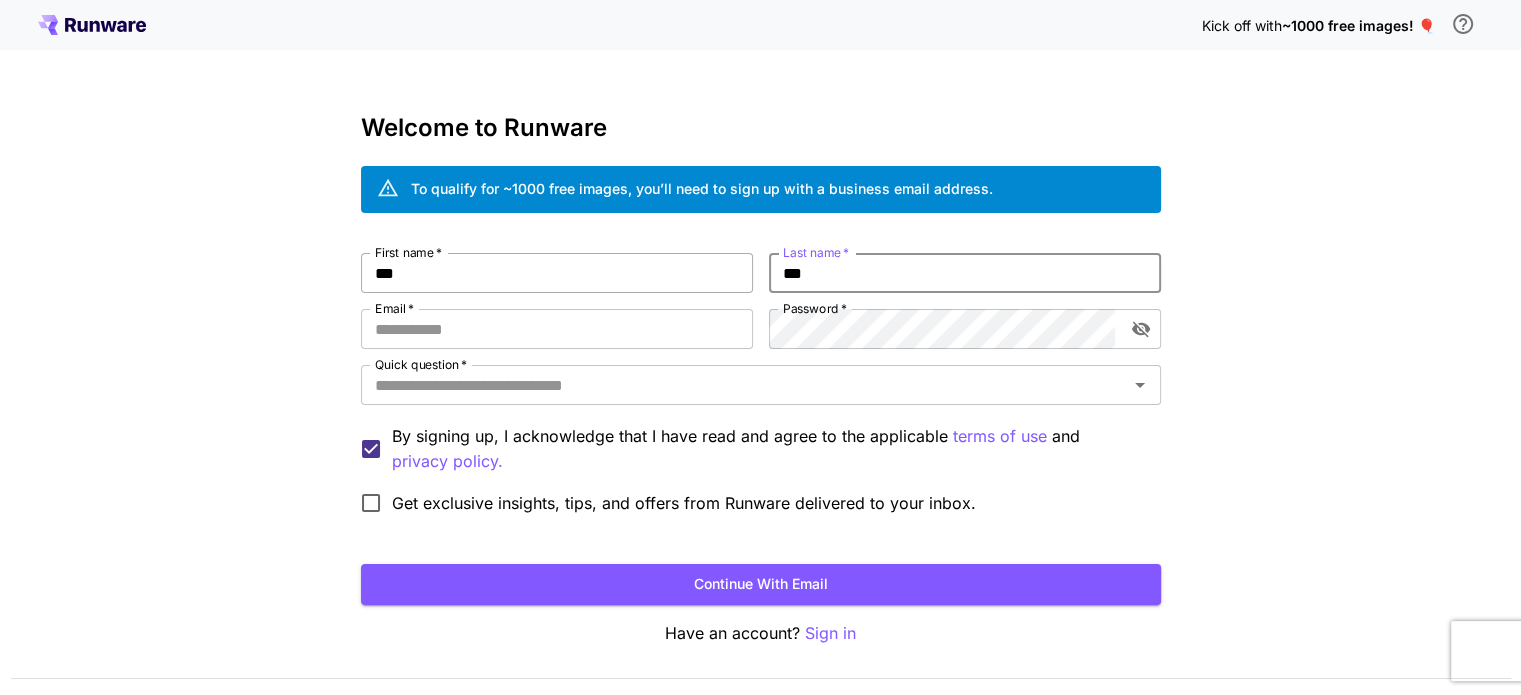type on "***" 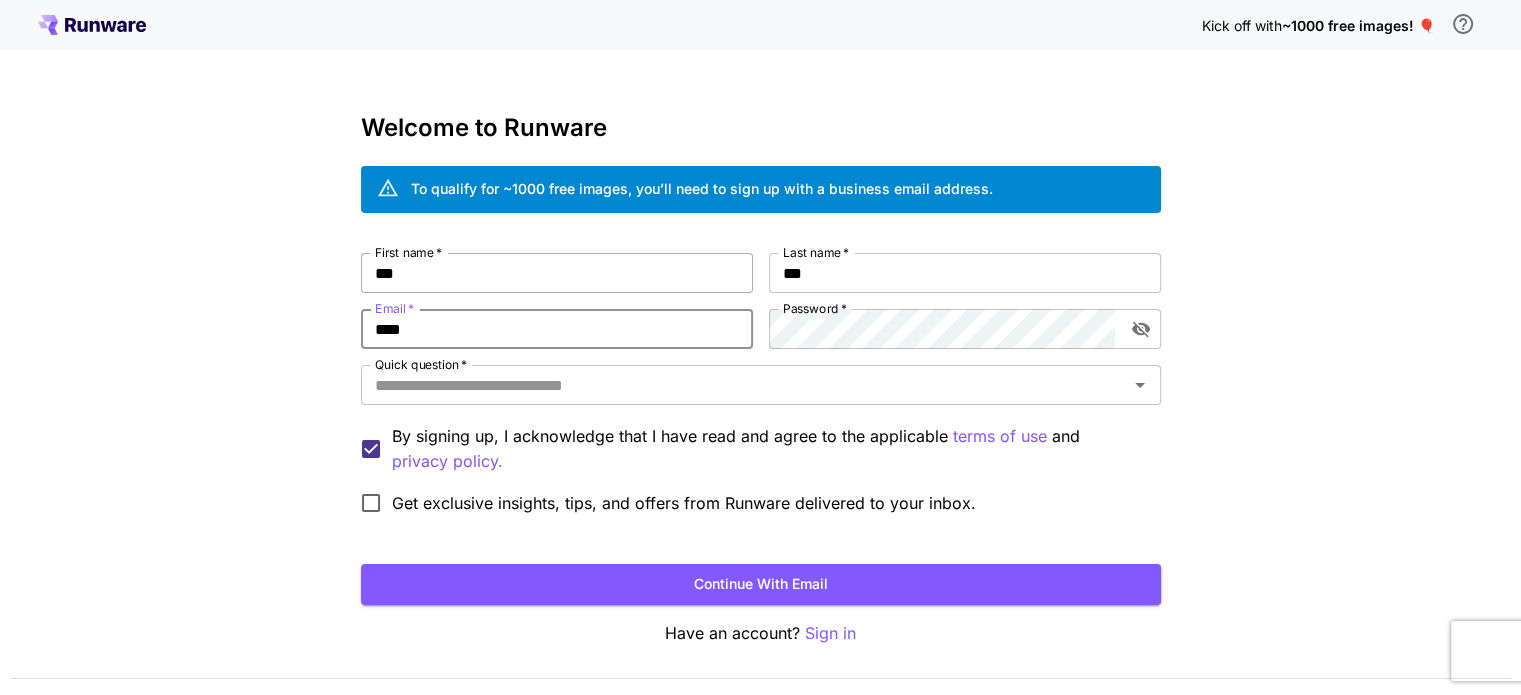 type on "**********" 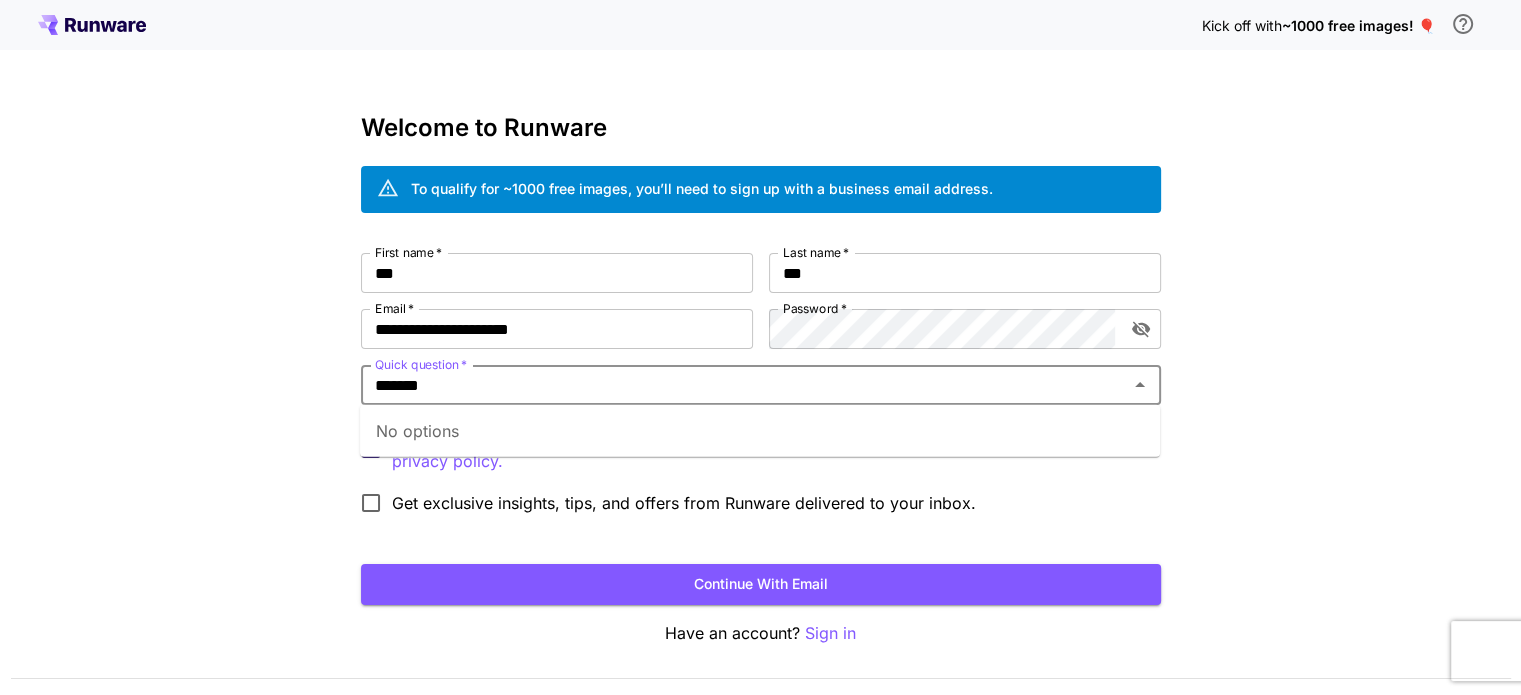 type on "*******" 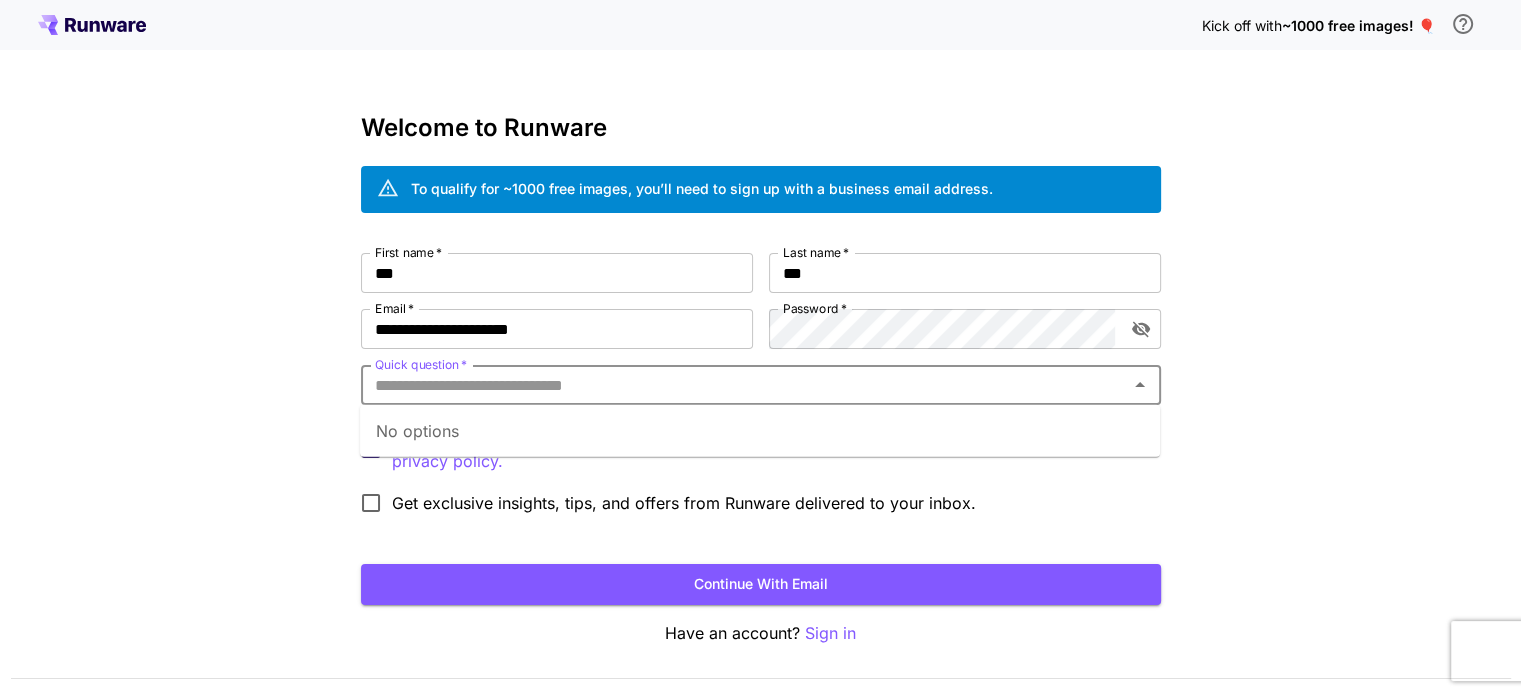 click on "**********" at bounding box center [760, 376] 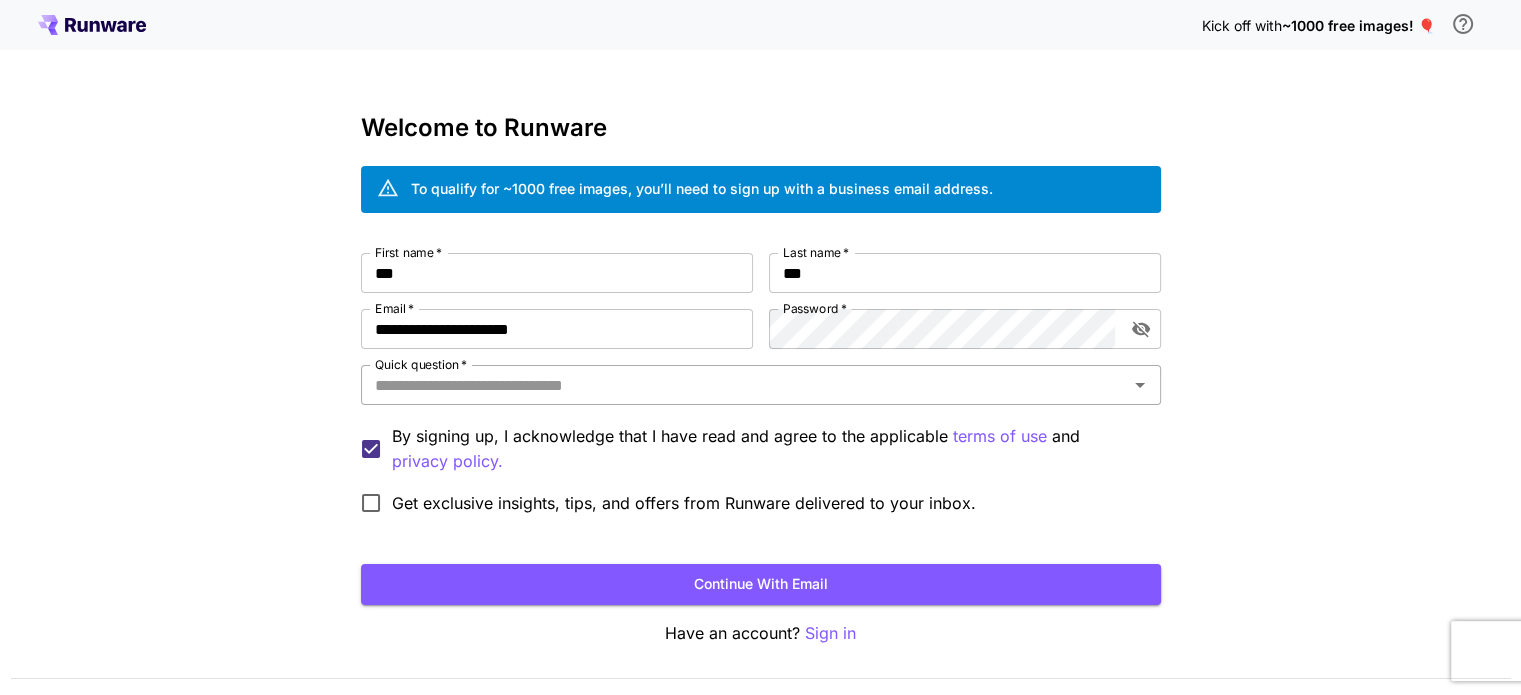 click on "Quick question   *" at bounding box center (744, 385) 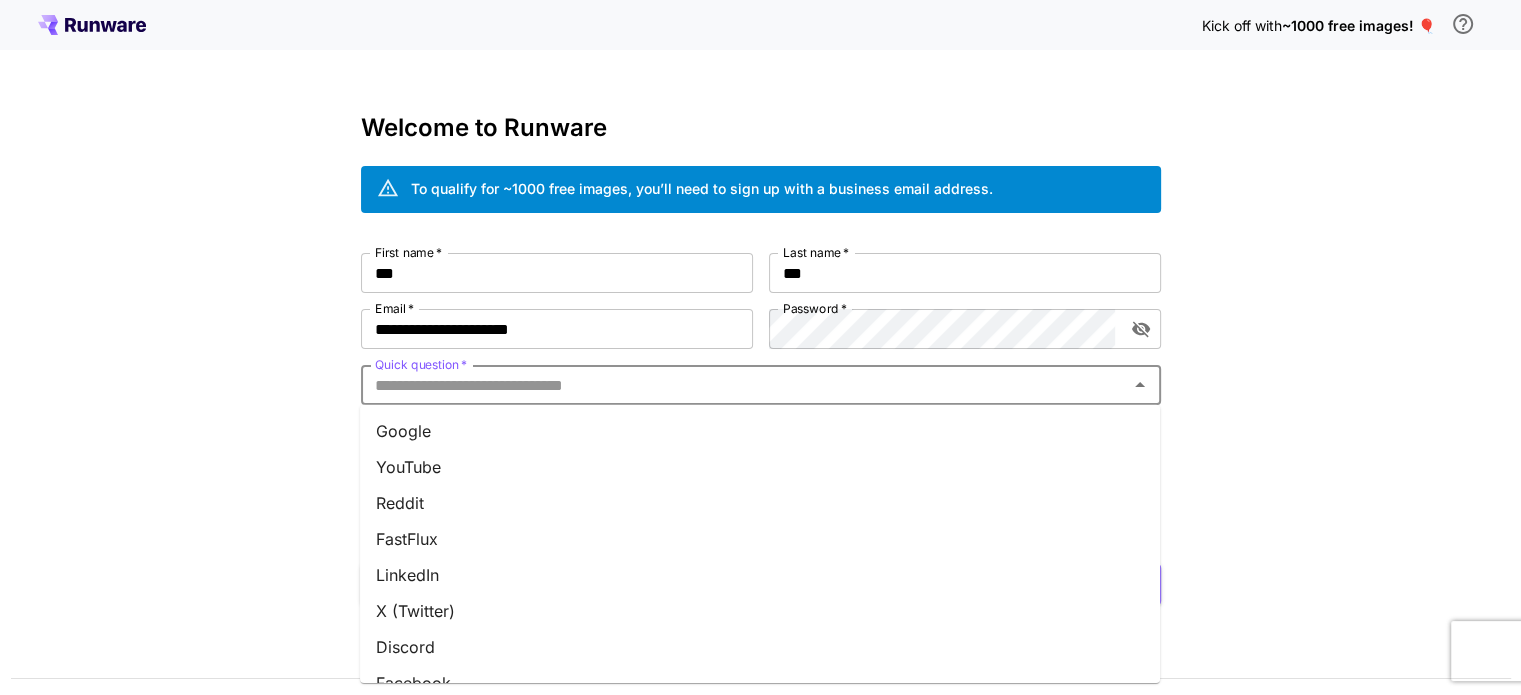 click on "Google" at bounding box center (760, 431) 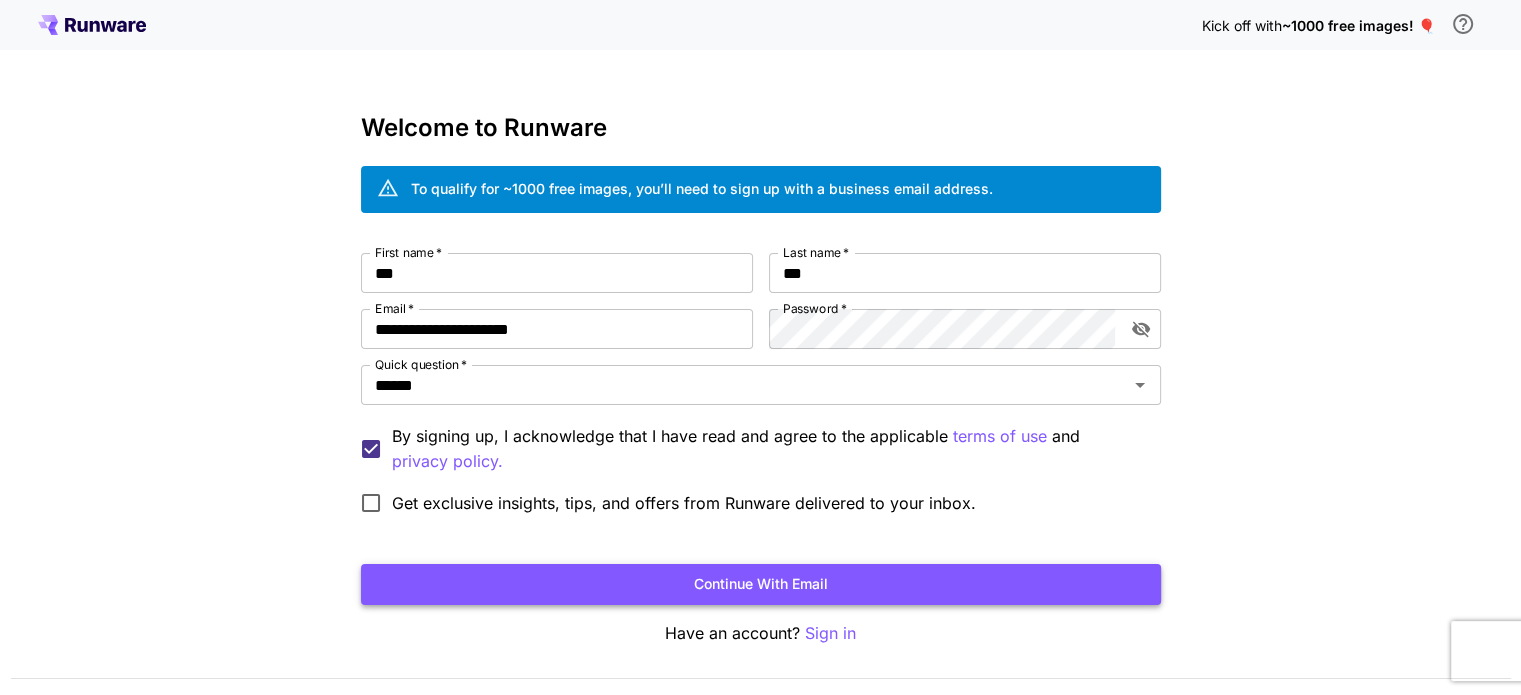 click on "Continue with email" at bounding box center [761, 584] 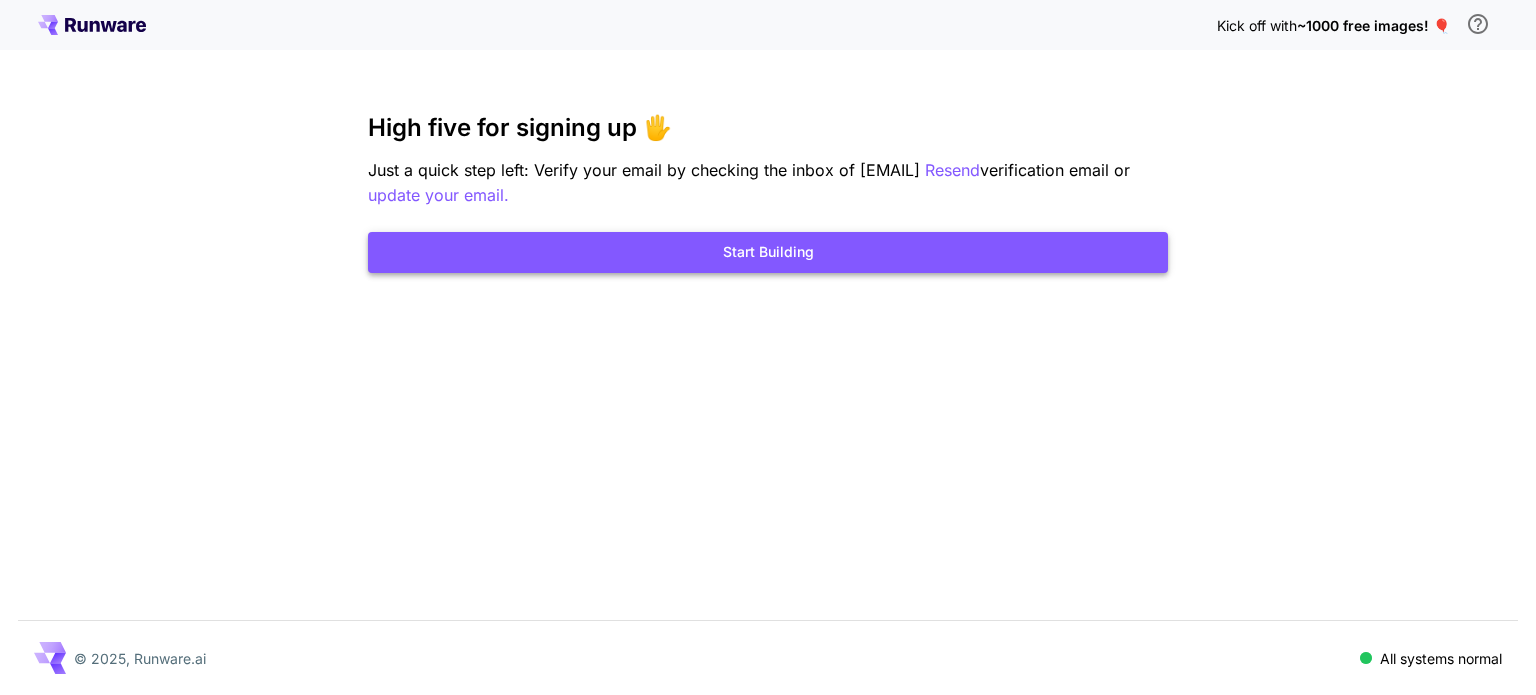 click on "Start Building" at bounding box center [768, 252] 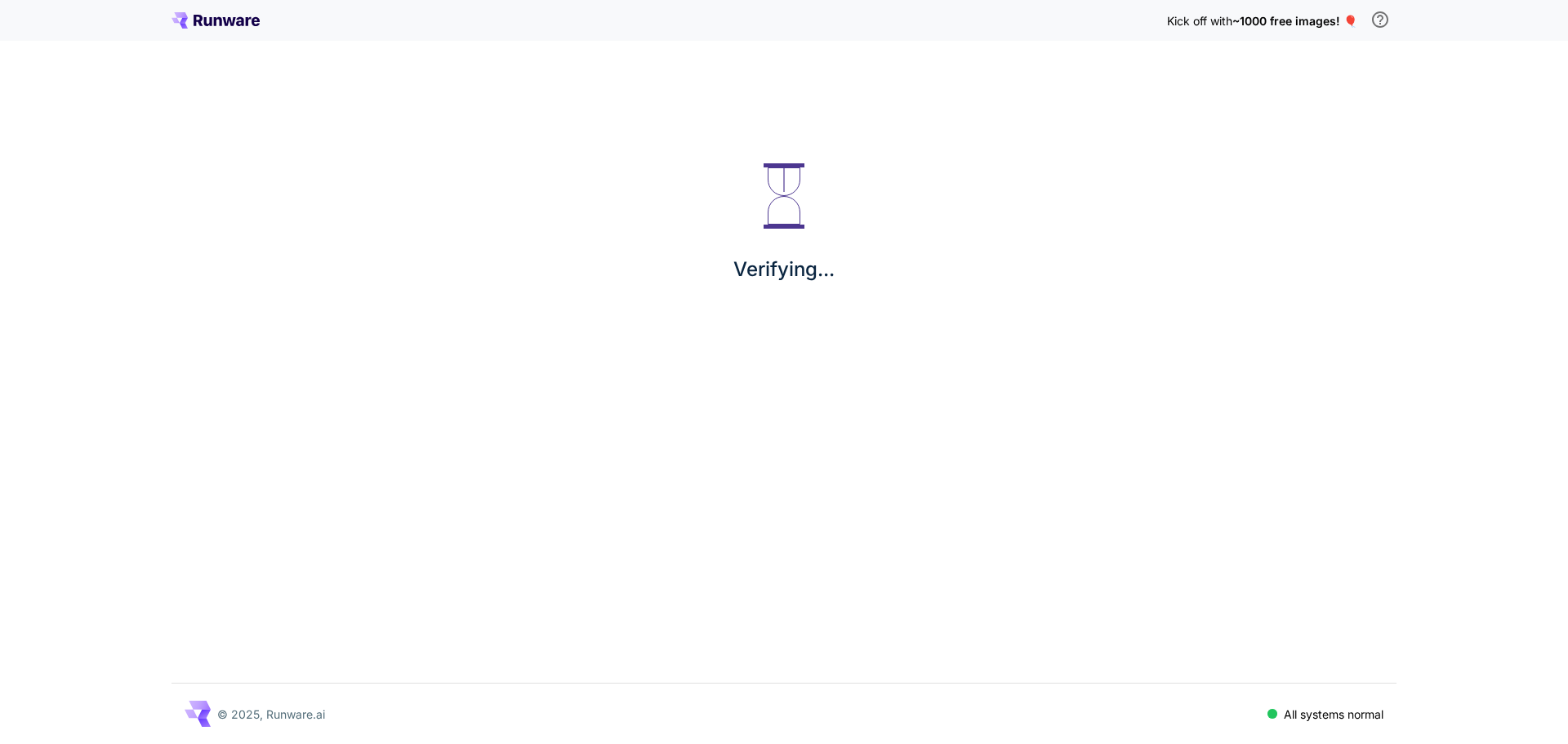 scroll, scrollTop: 0, scrollLeft: 0, axis: both 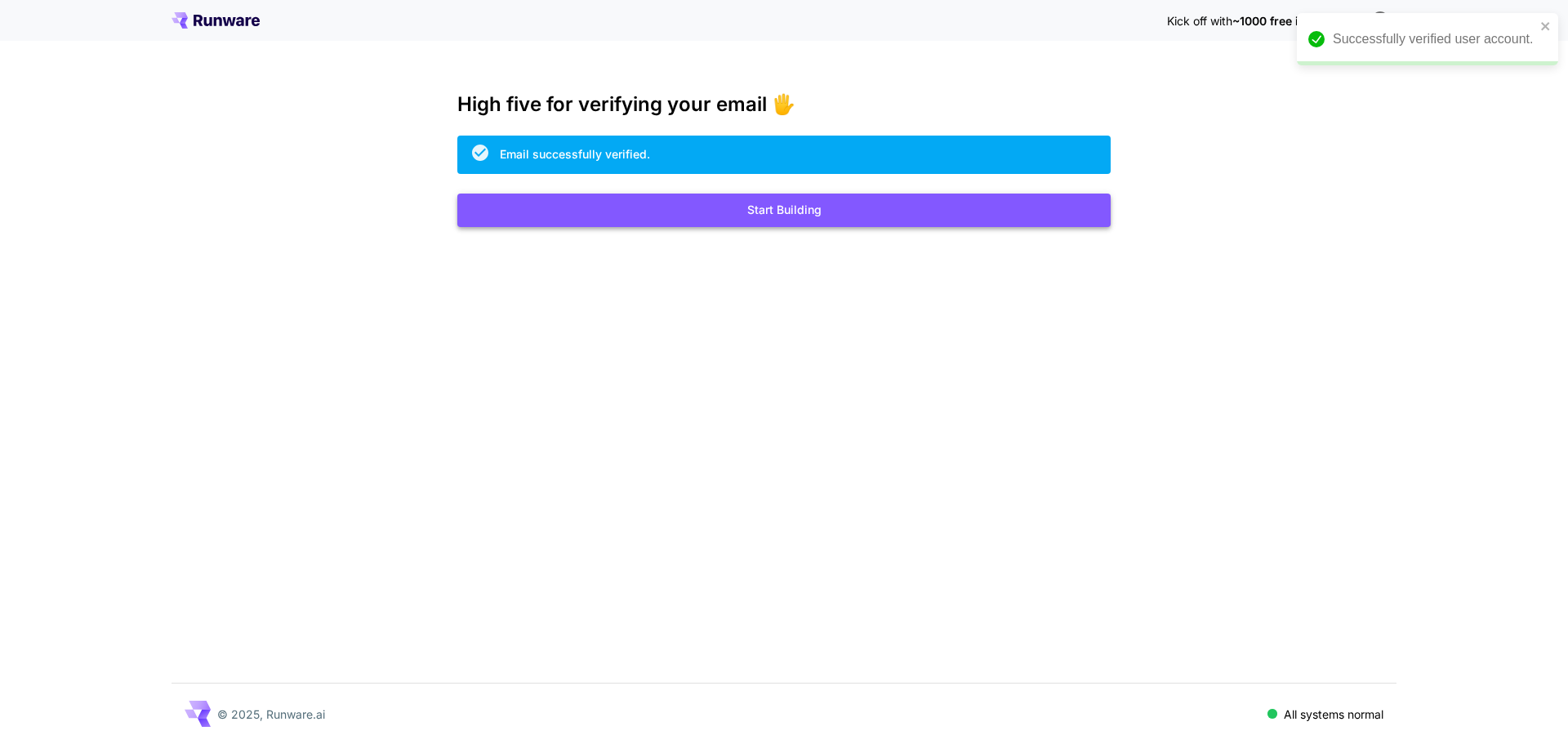 click on "Start Building" at bounding box center (784, 210) 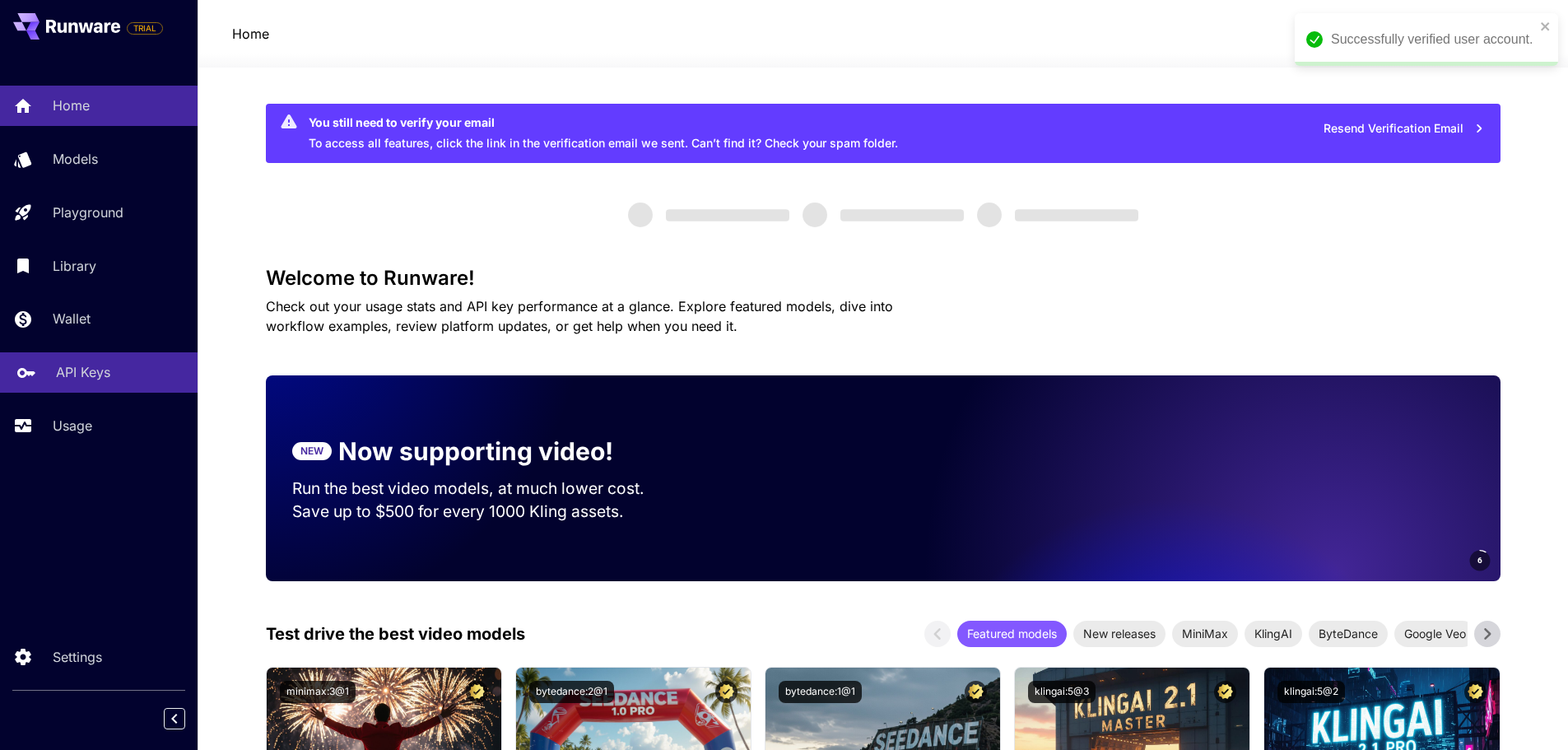 click on "API Keys" at bounding box center (83, 372) 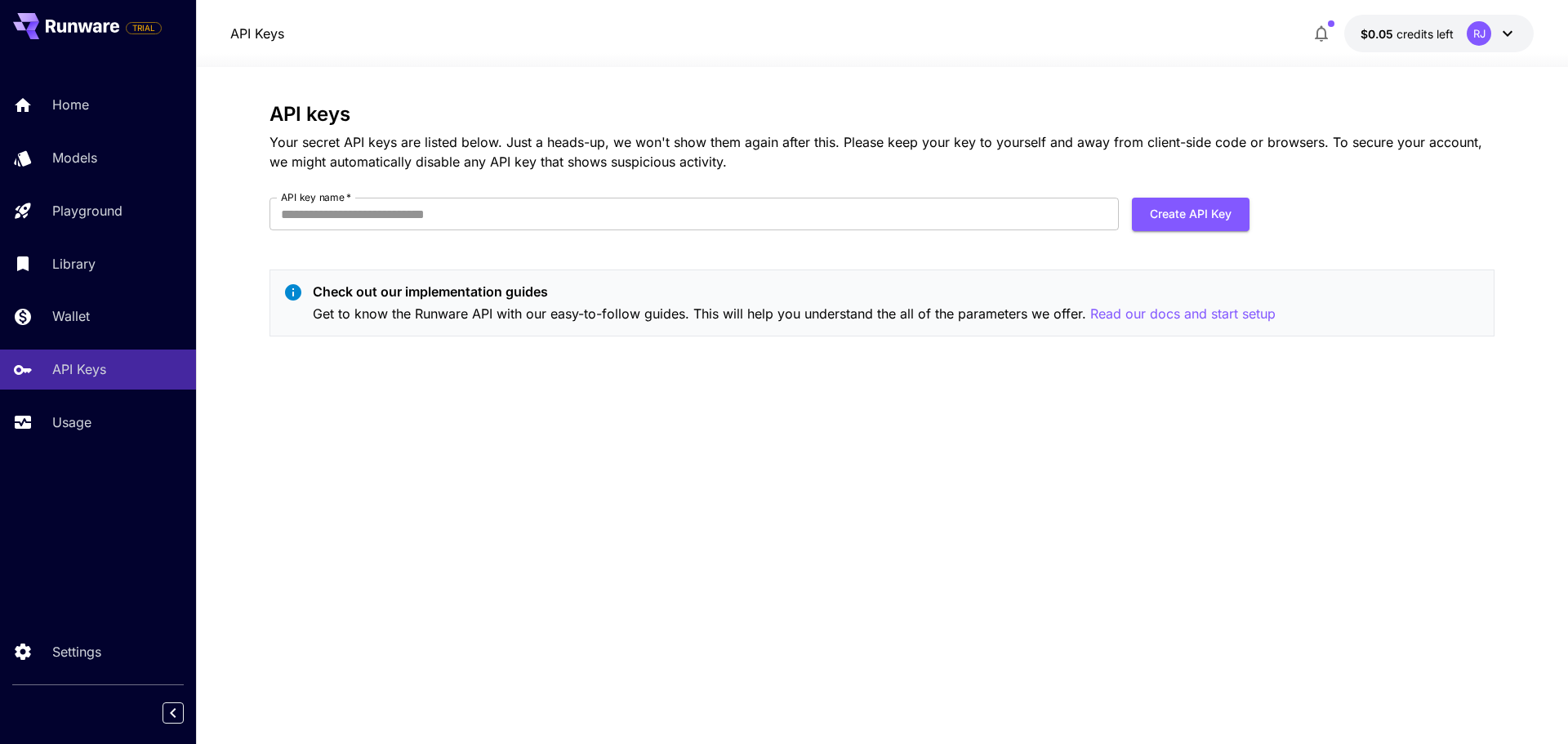 click on "API keys Your secret API keys are listed below. Just a heads-up, we won't show them again after this. Please keep your key to yourself and away from client-side code or browsers. To secure your account, we might automatically disable any API key that shows suspicious activity. API key name   * API key name   * Create API Key Check out our implementation guides Get to know the Runware API with our easy-to-follow guides. This will help you understand the all of the parameters we offer.   Read our docs and start setup" at bounding box center (882, 226) 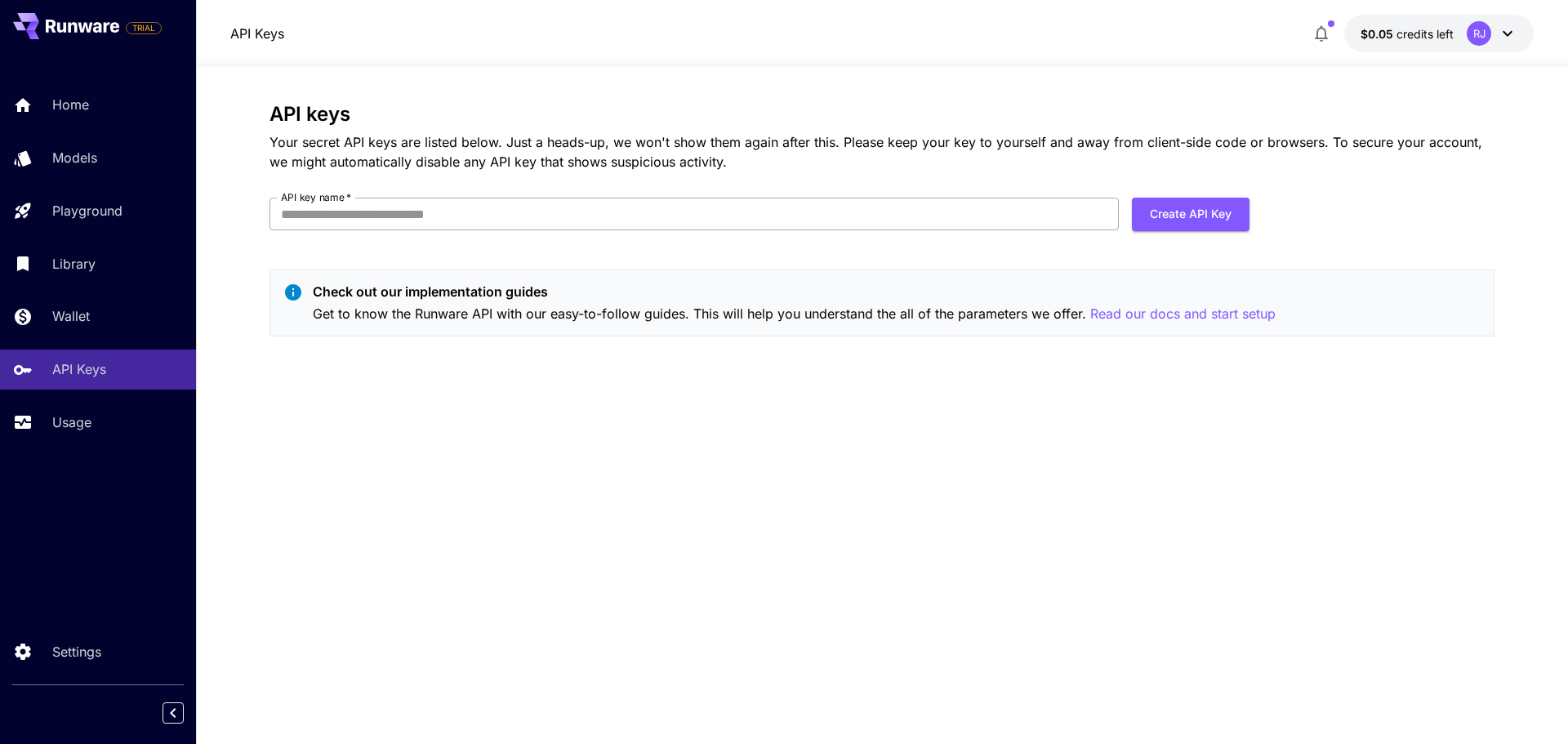 click on "API key name   *" at bounding box center [694, 214] 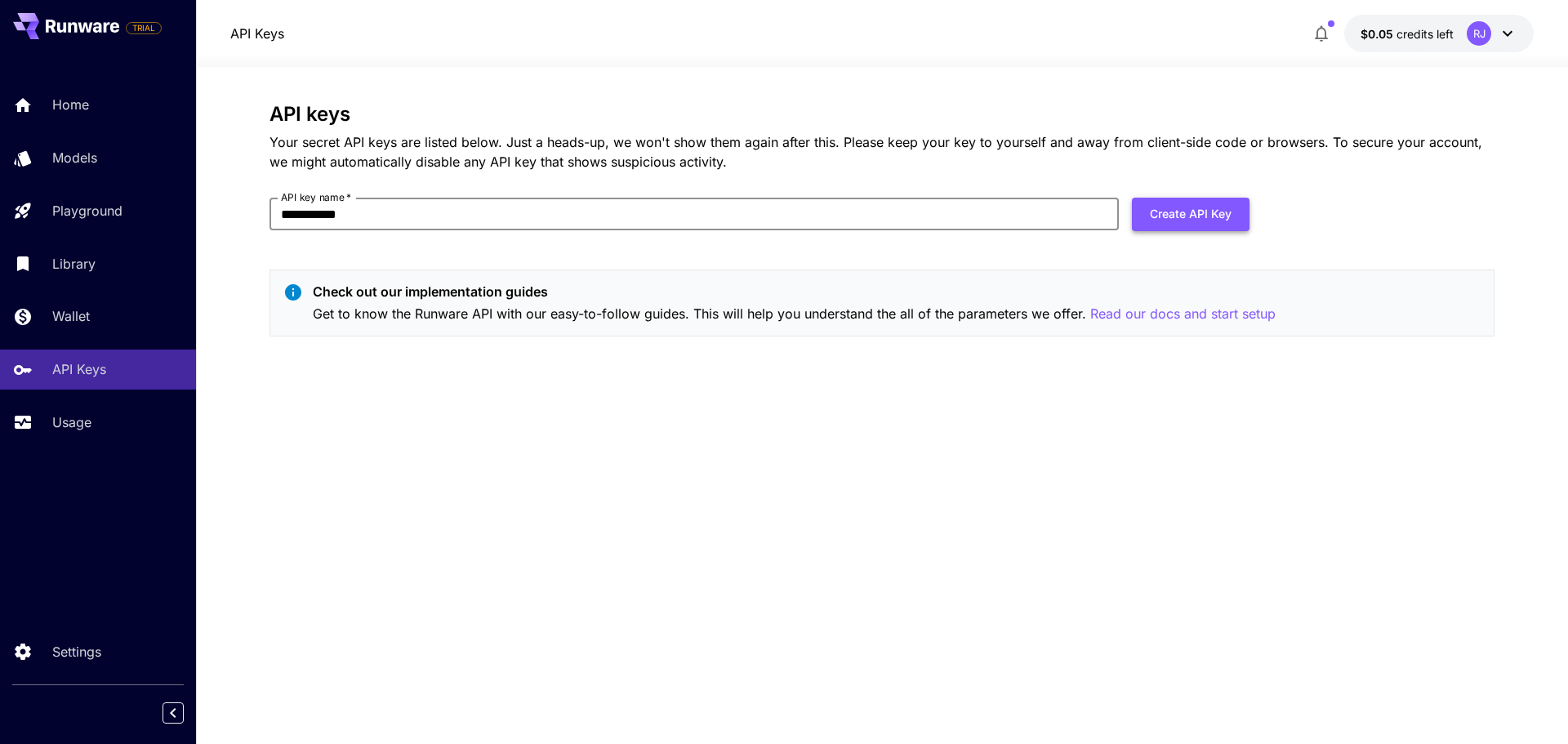 type on "**********" 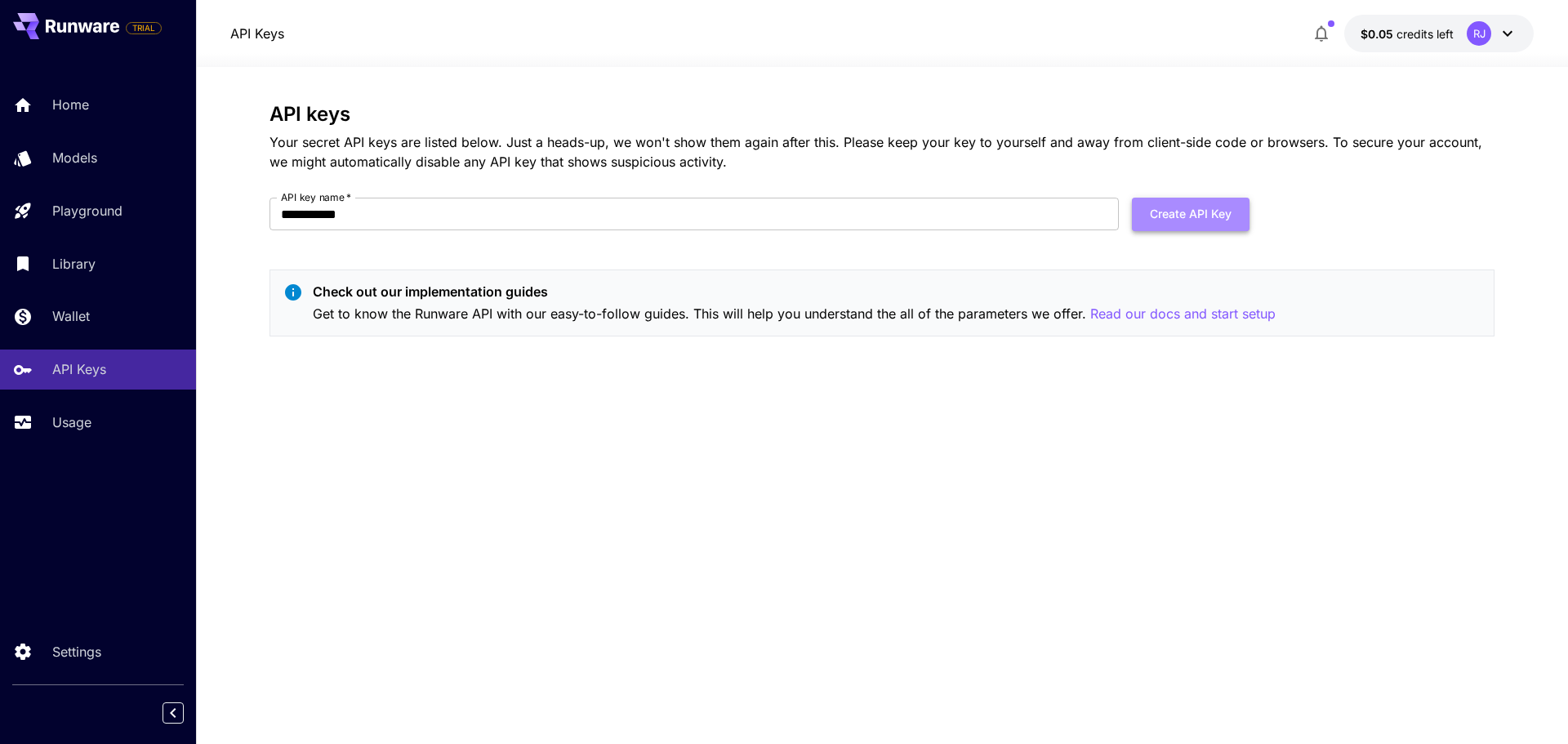 click on "Create API Key" at bounding box center (1191, 214) 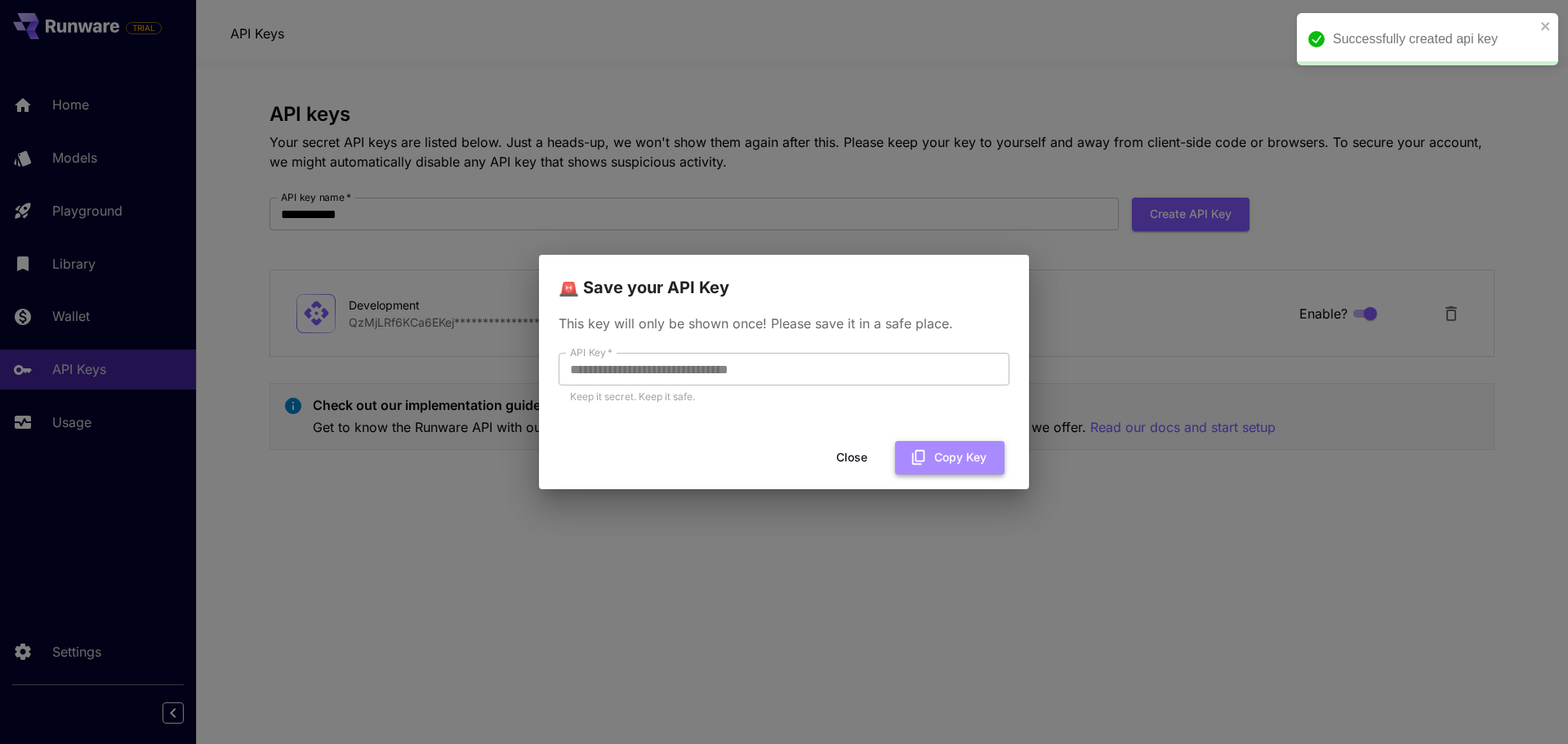 click on "Copy Key" at bounding box center [950, 457] 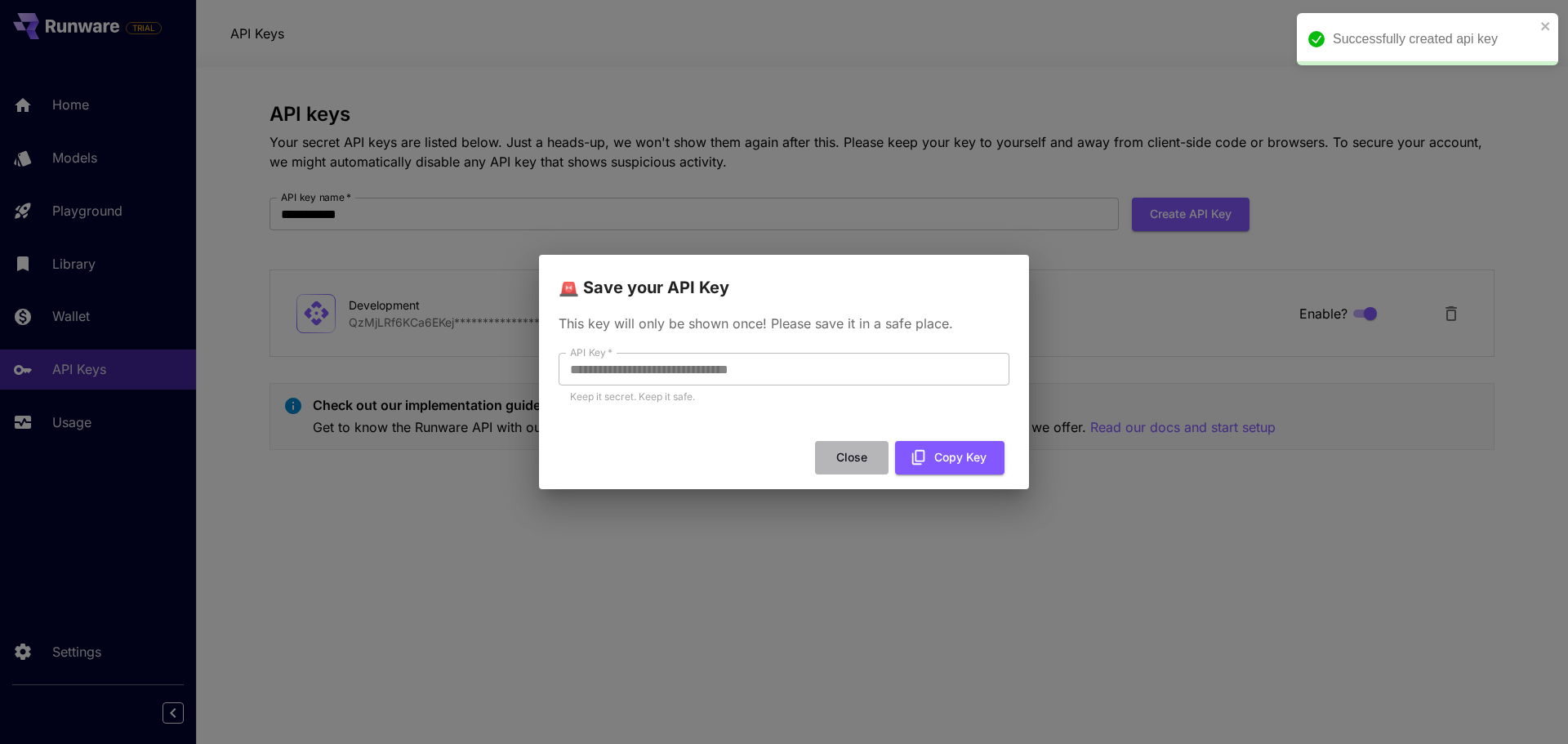 click on "Close" at bounding box center [852, 457] 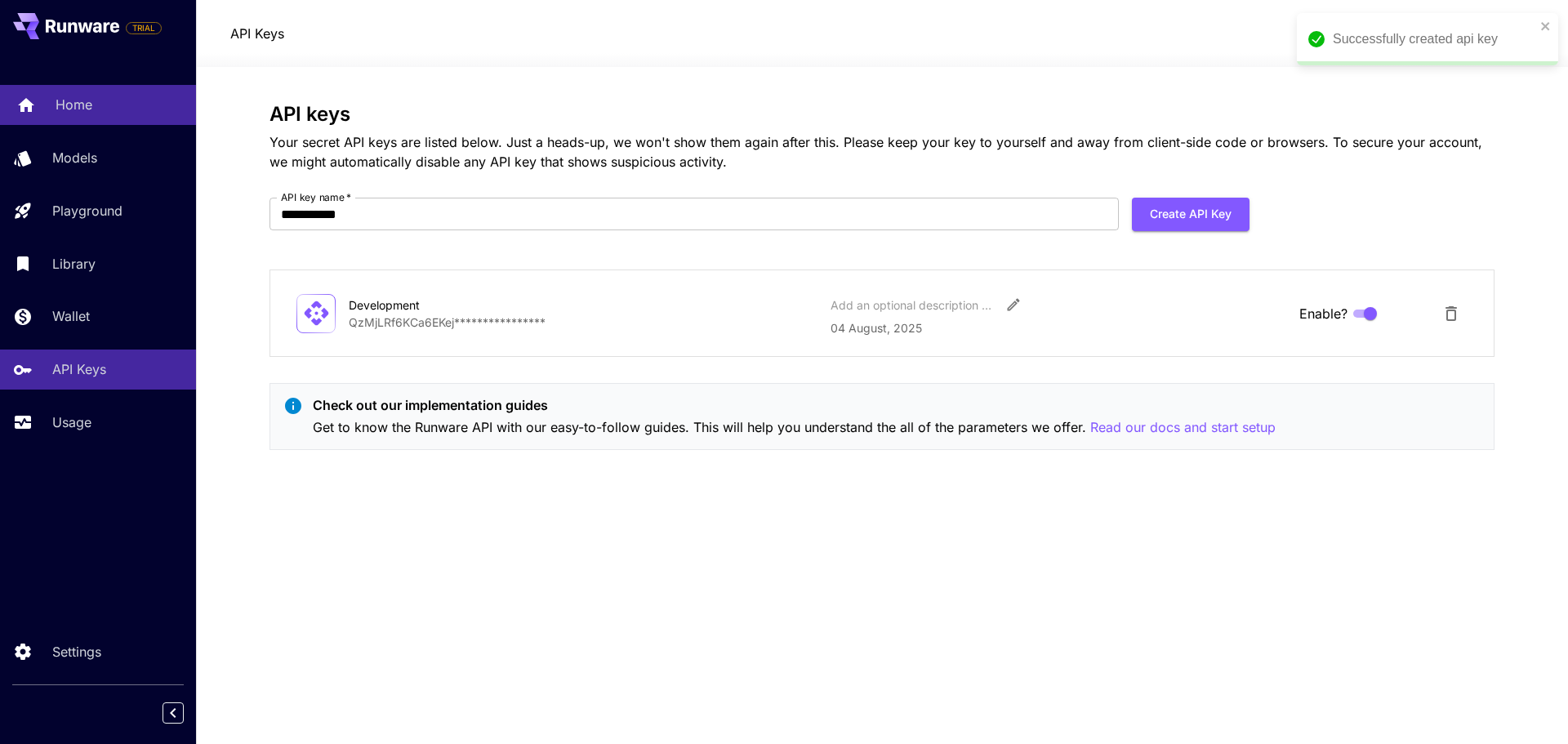 click on "Home" at bounding box center (119, 105) 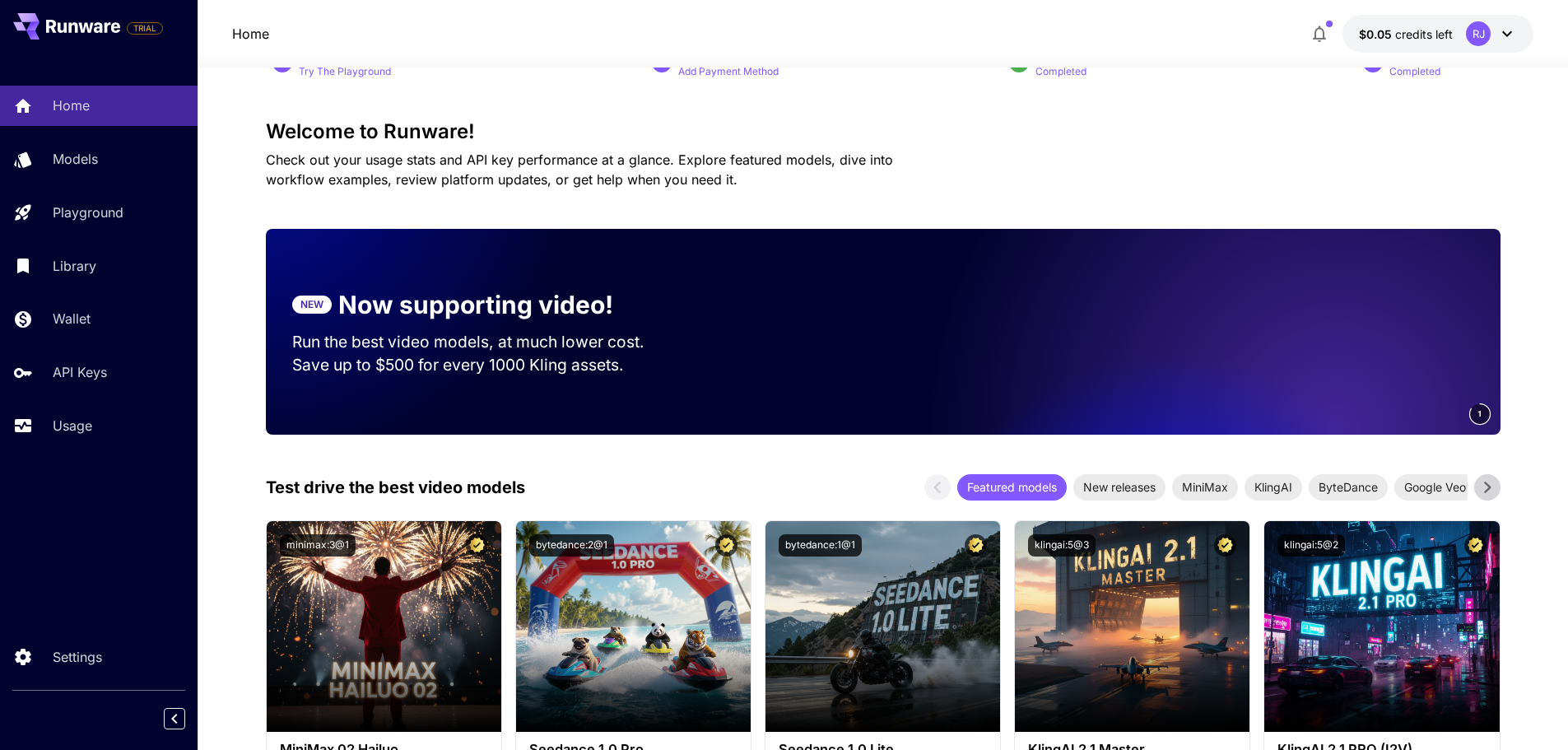scroll, scrollTop: 0, scrollLeft: 0, axis: both 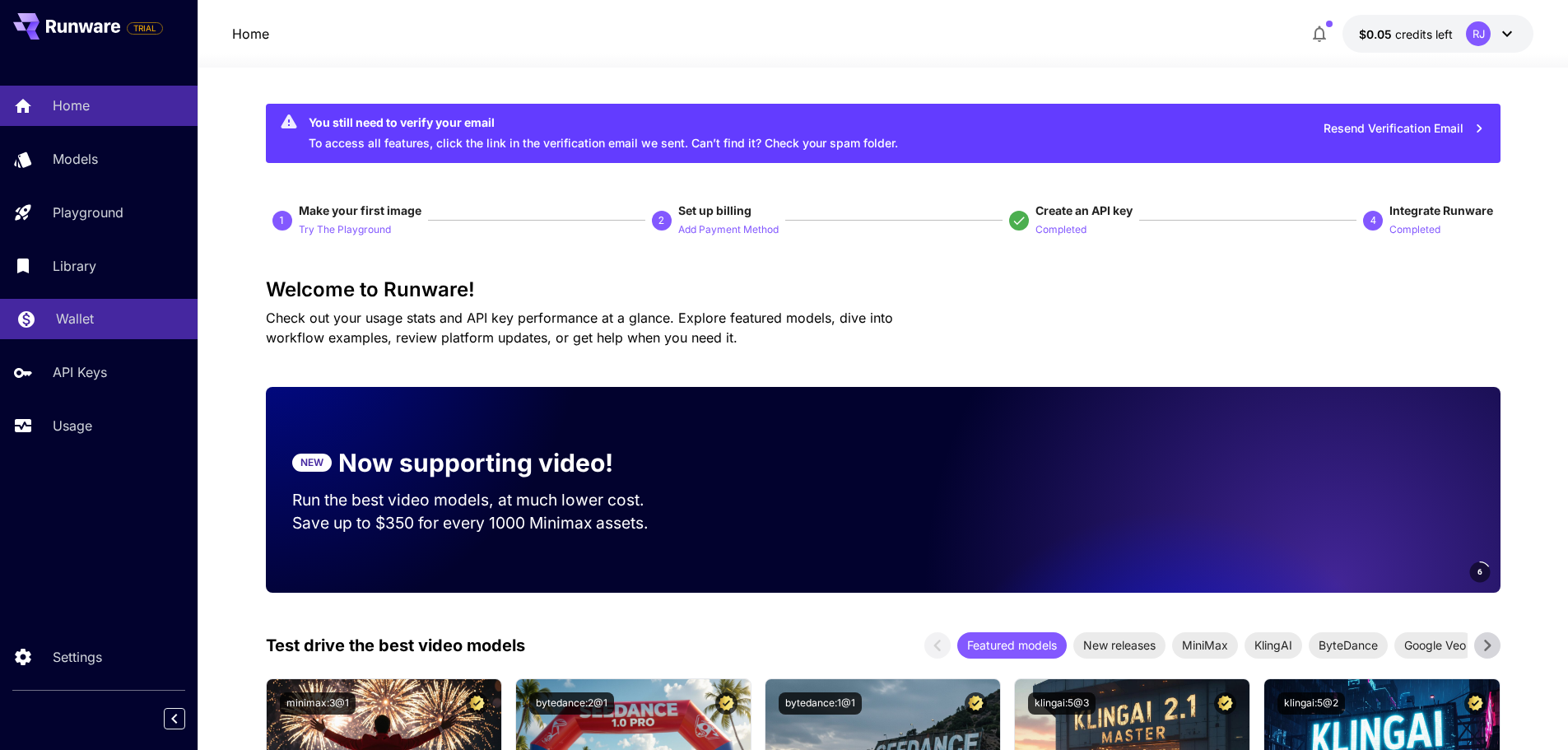 click on "Wallet" at bounding box center [75, 319] 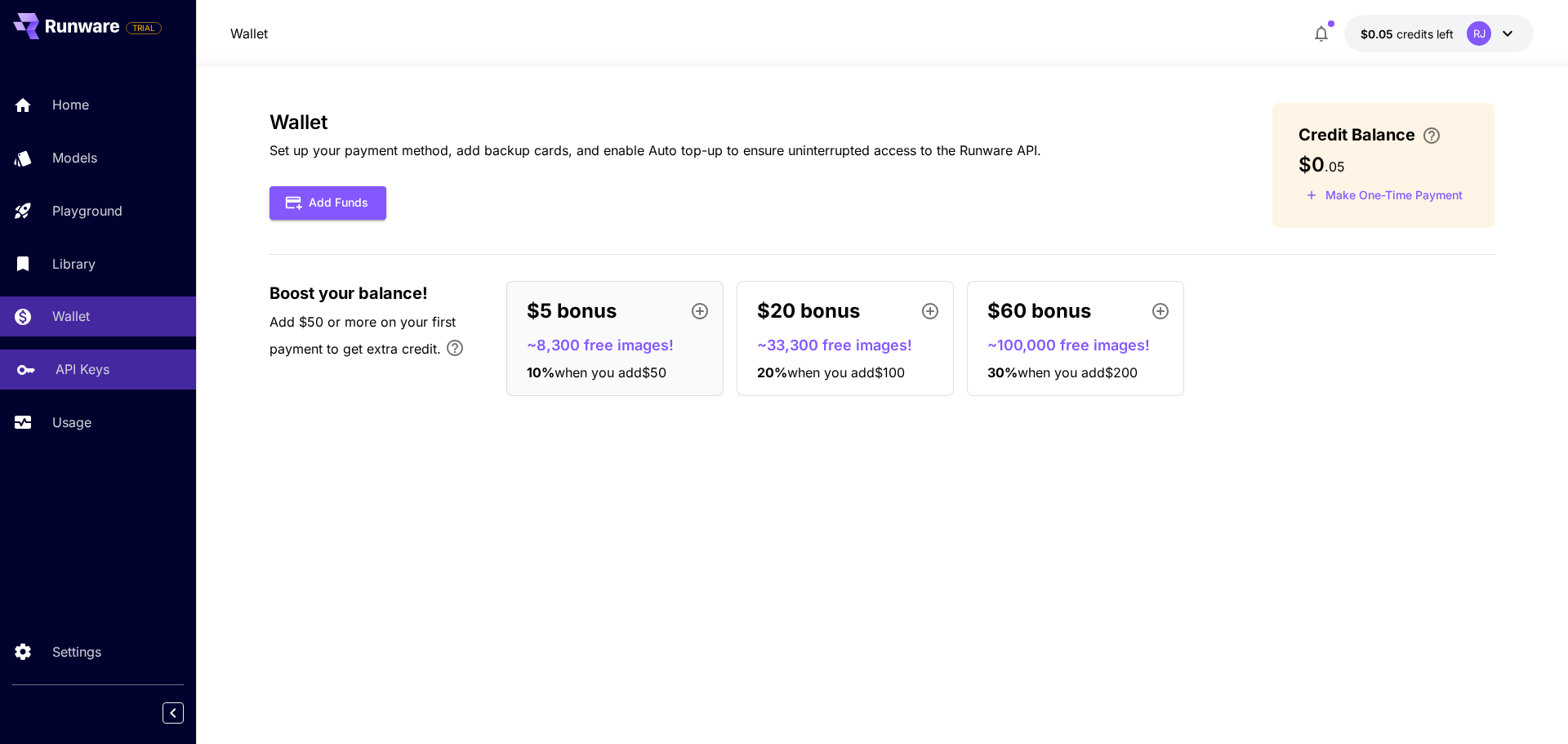 click on "API Keys" at bounding box center [119, 369] 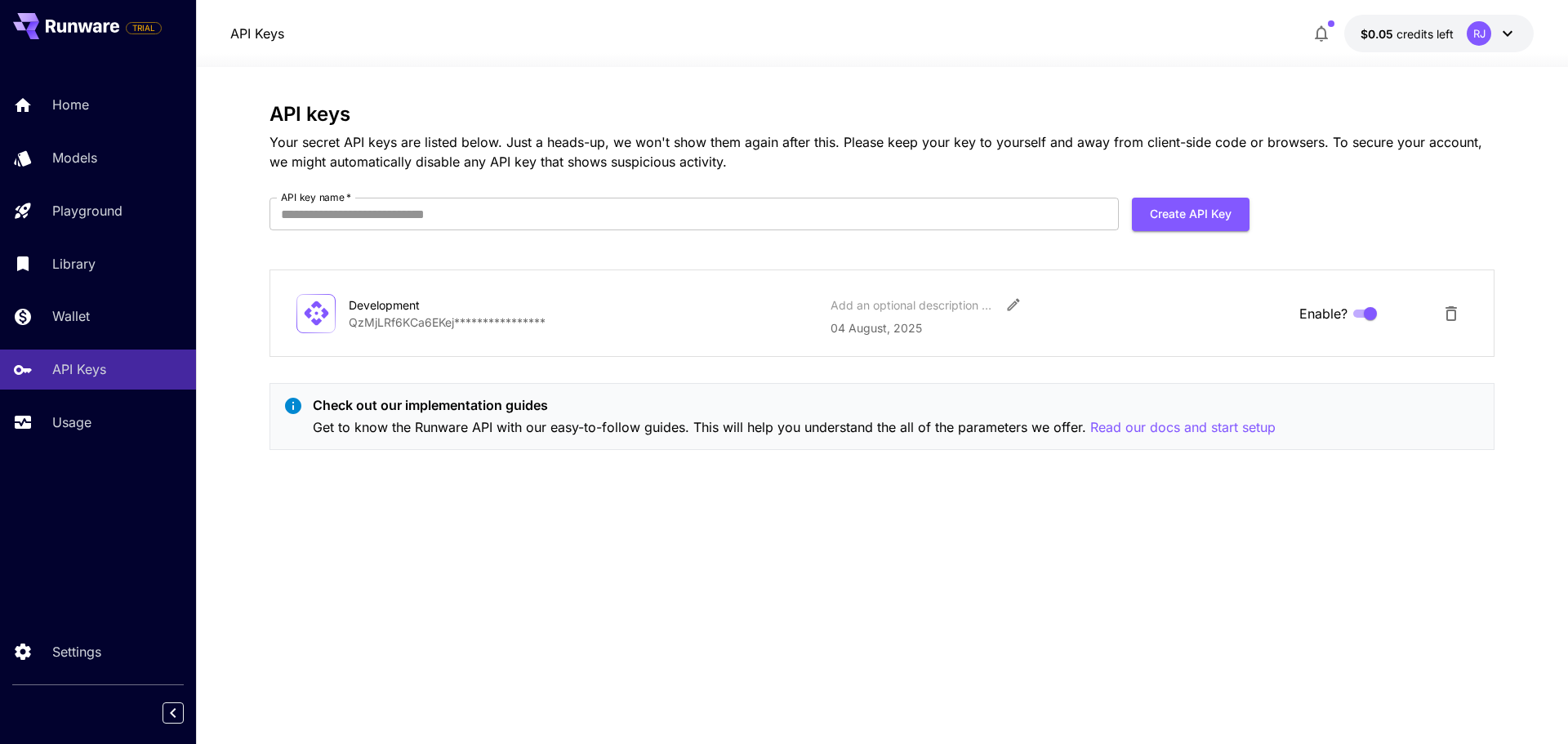 click on "**********" at bounding box center [583, 322] 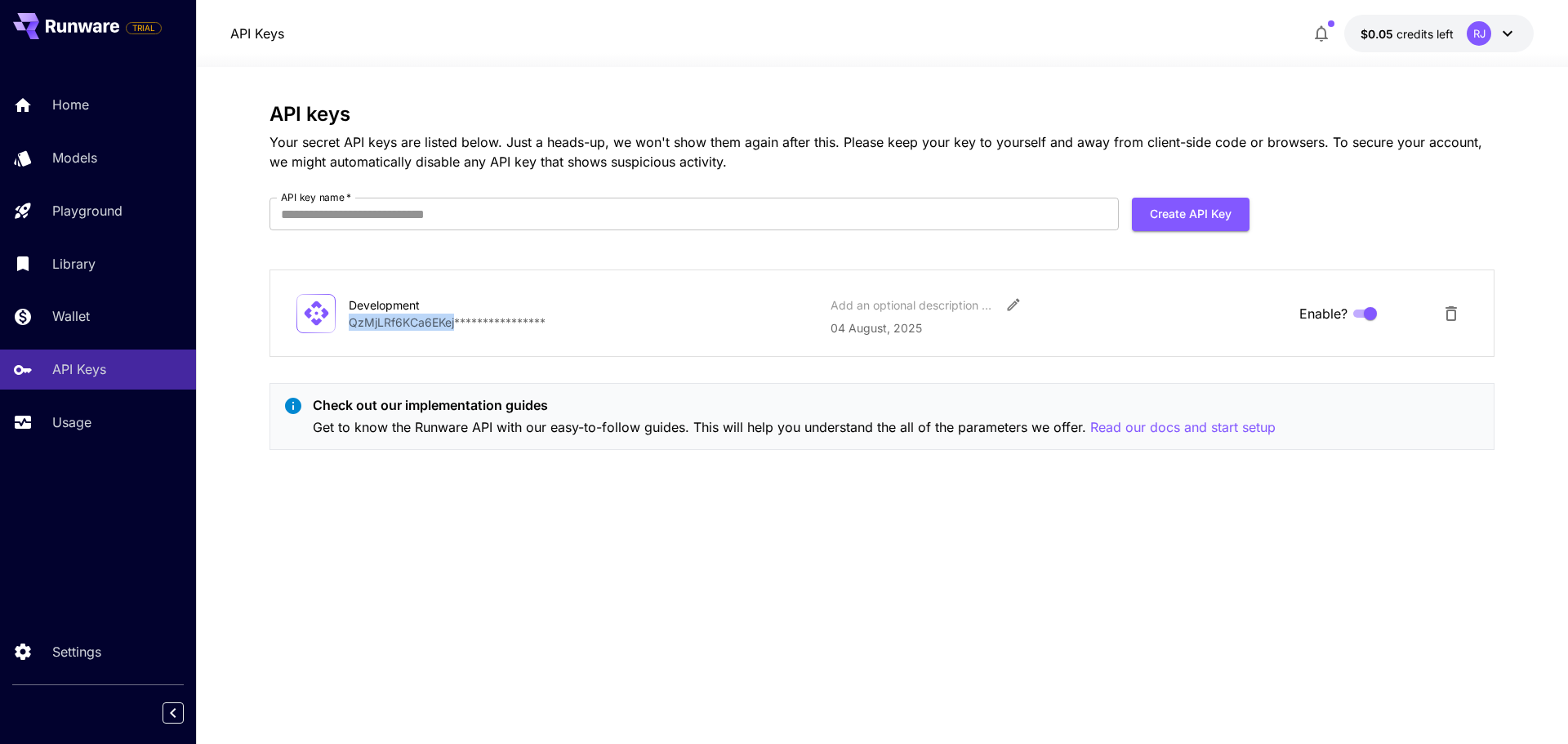 click on "**********" at bounding box center (583, 322) 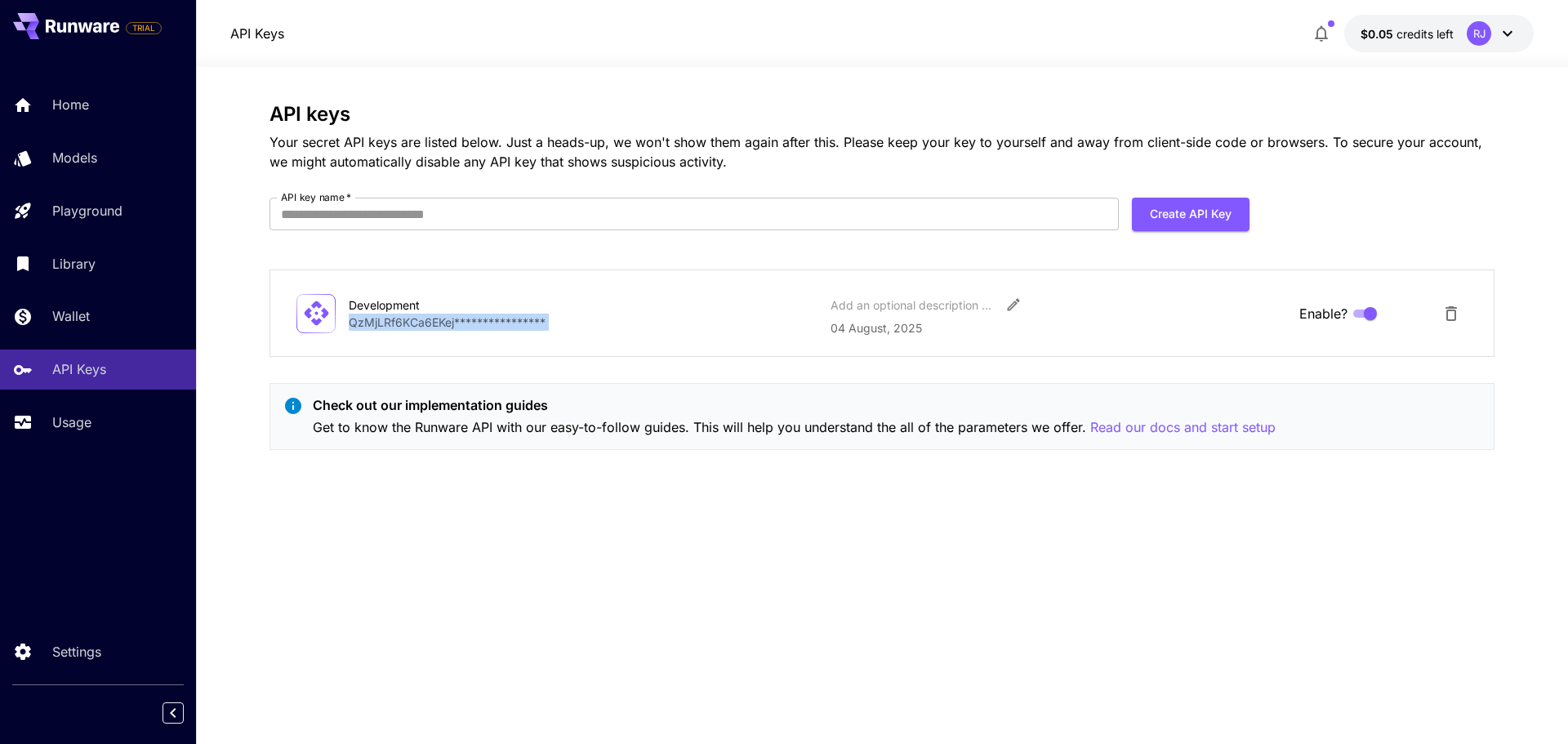 click on "**********" at bounding box center [583, 322] 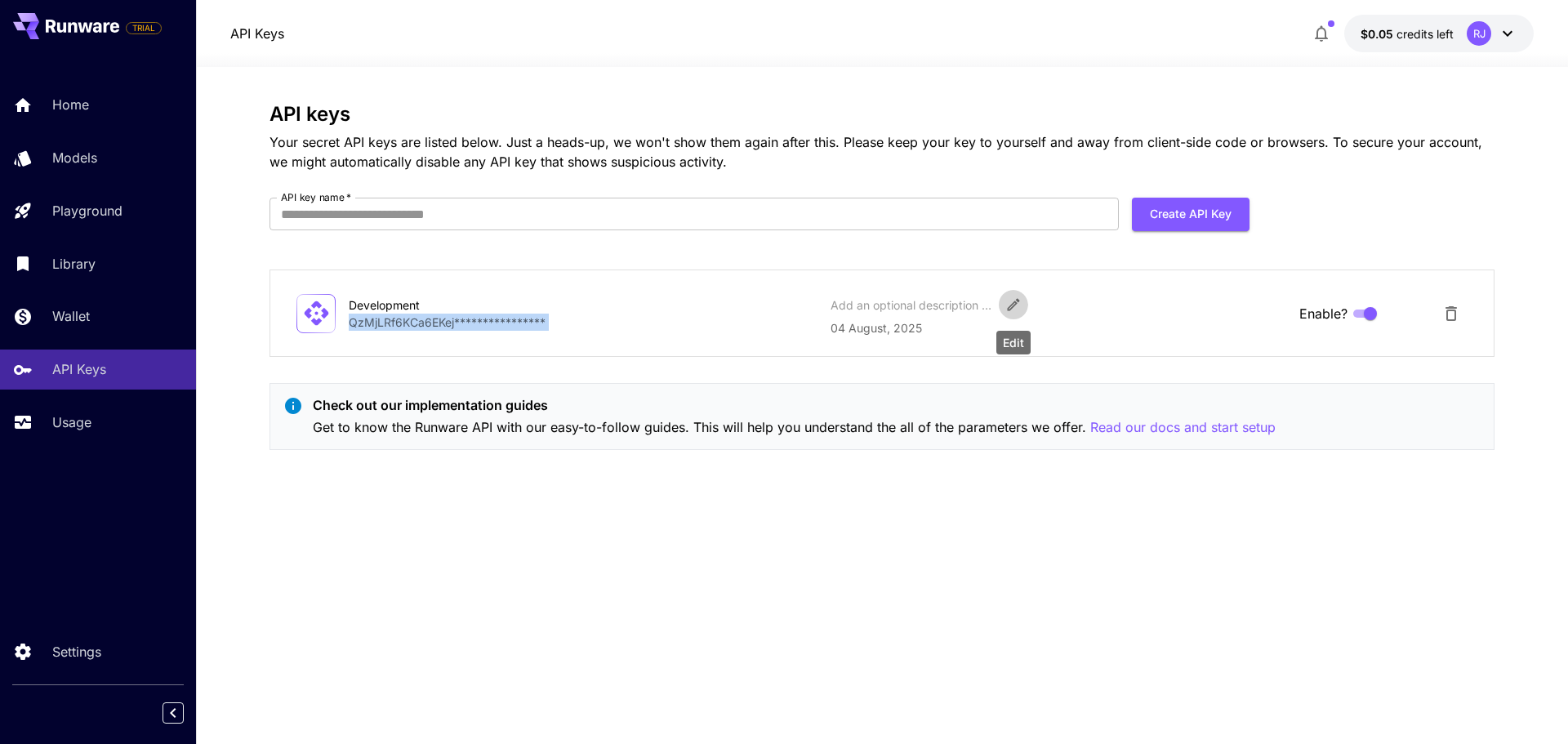 click 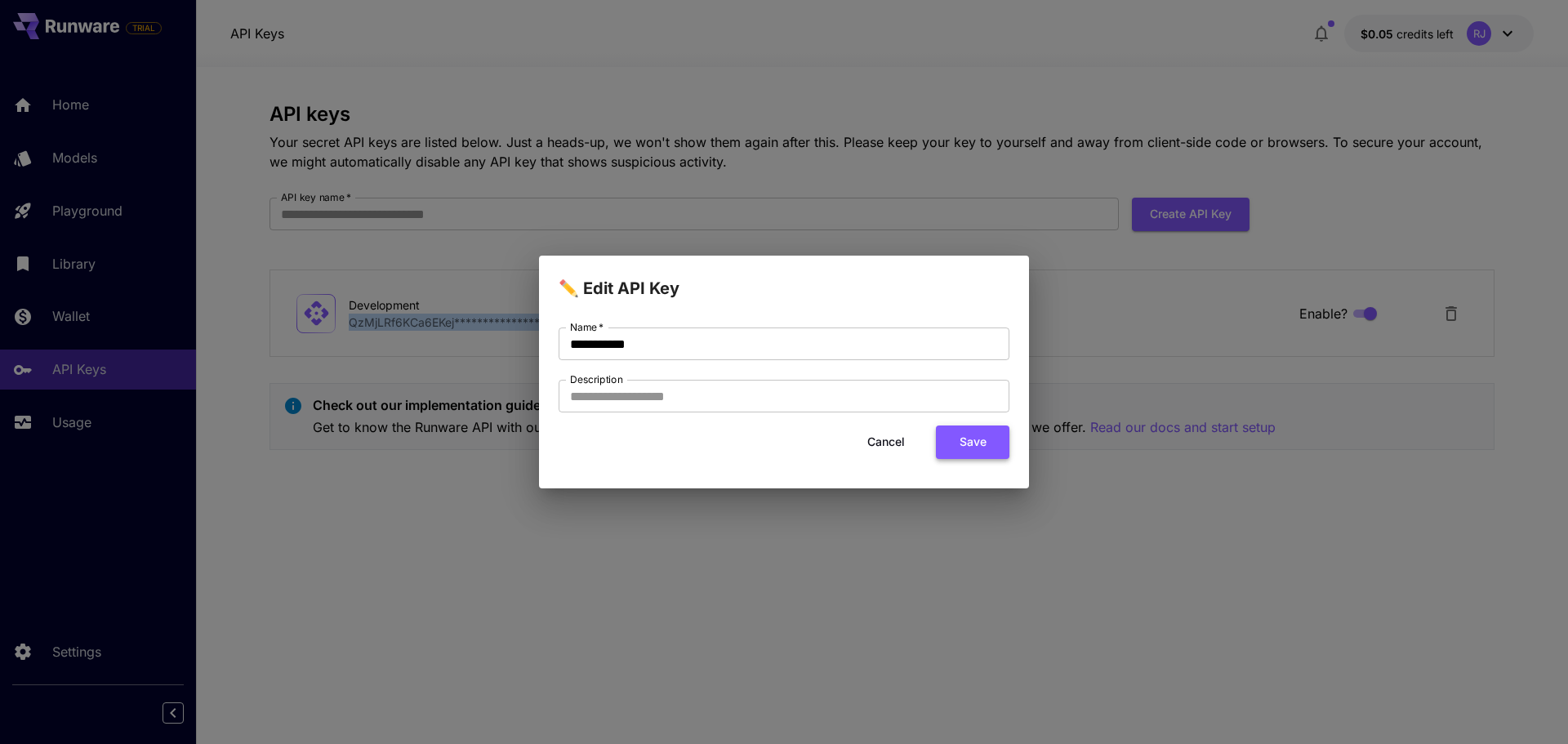 click on "Save" at bounding box center [973, 442] 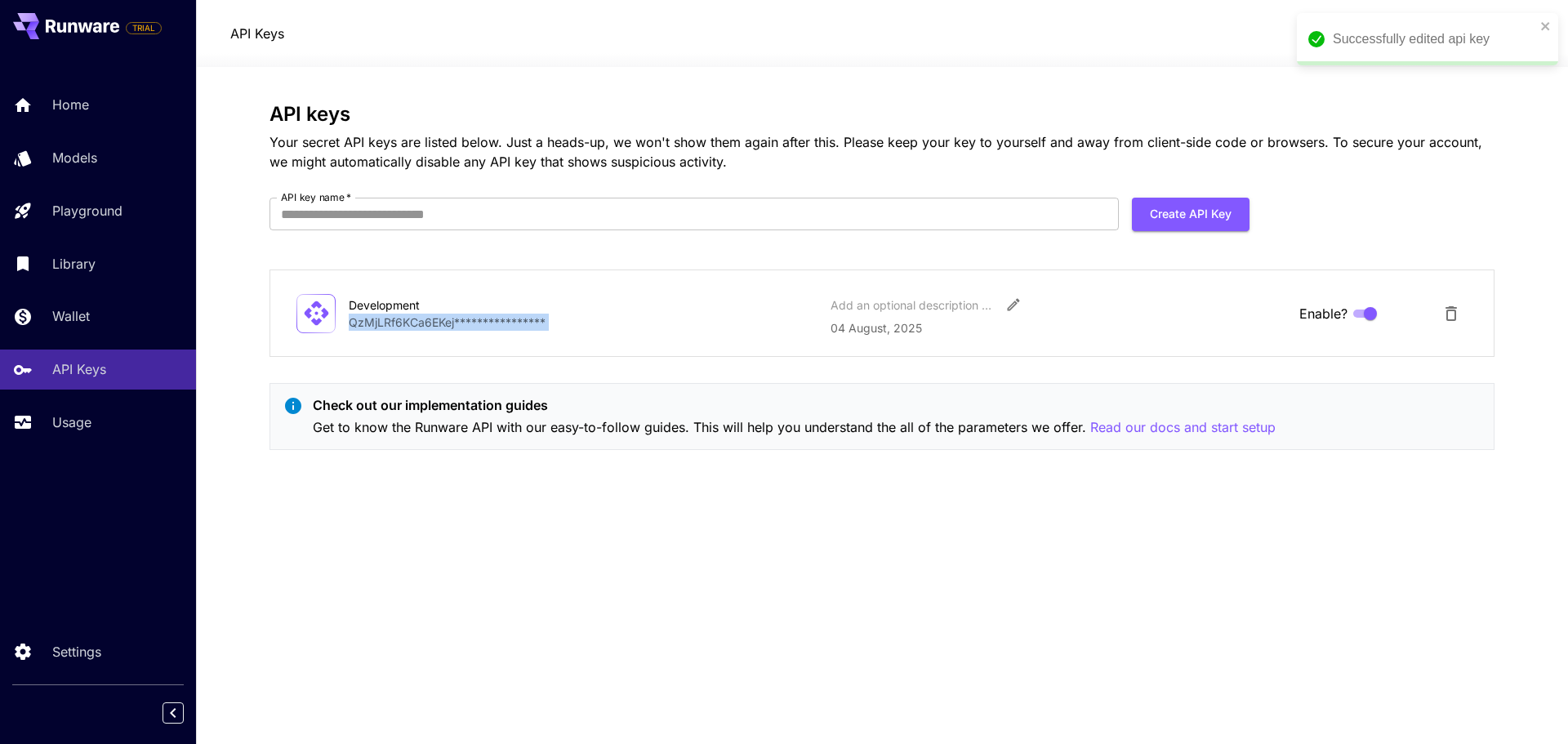 drag, startPoint x: 514, startPoint y: 320, endPoint x: 599, endPoint y: 329, distance: 85.47514 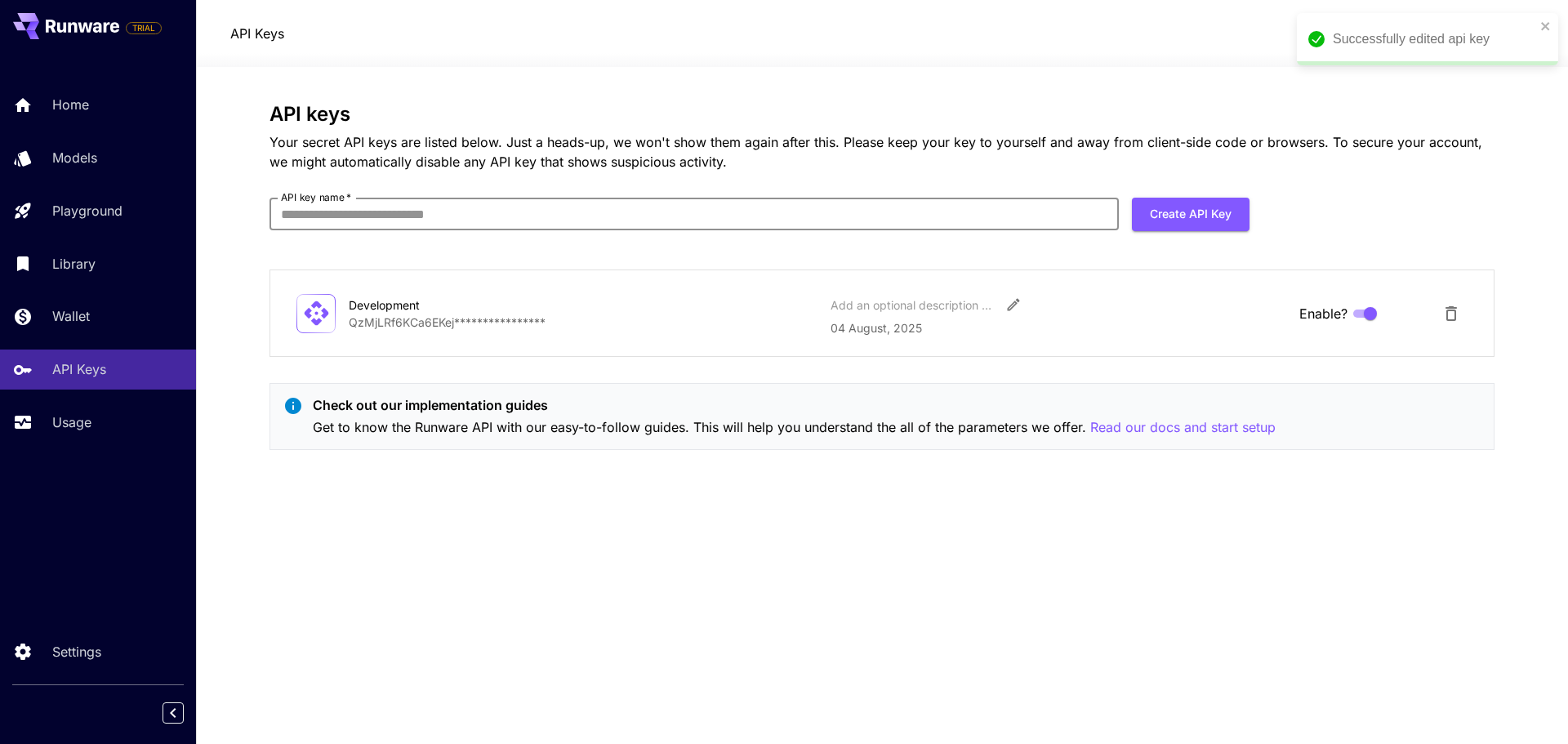 click on "API key name   *" at bounding box center [694, 214] 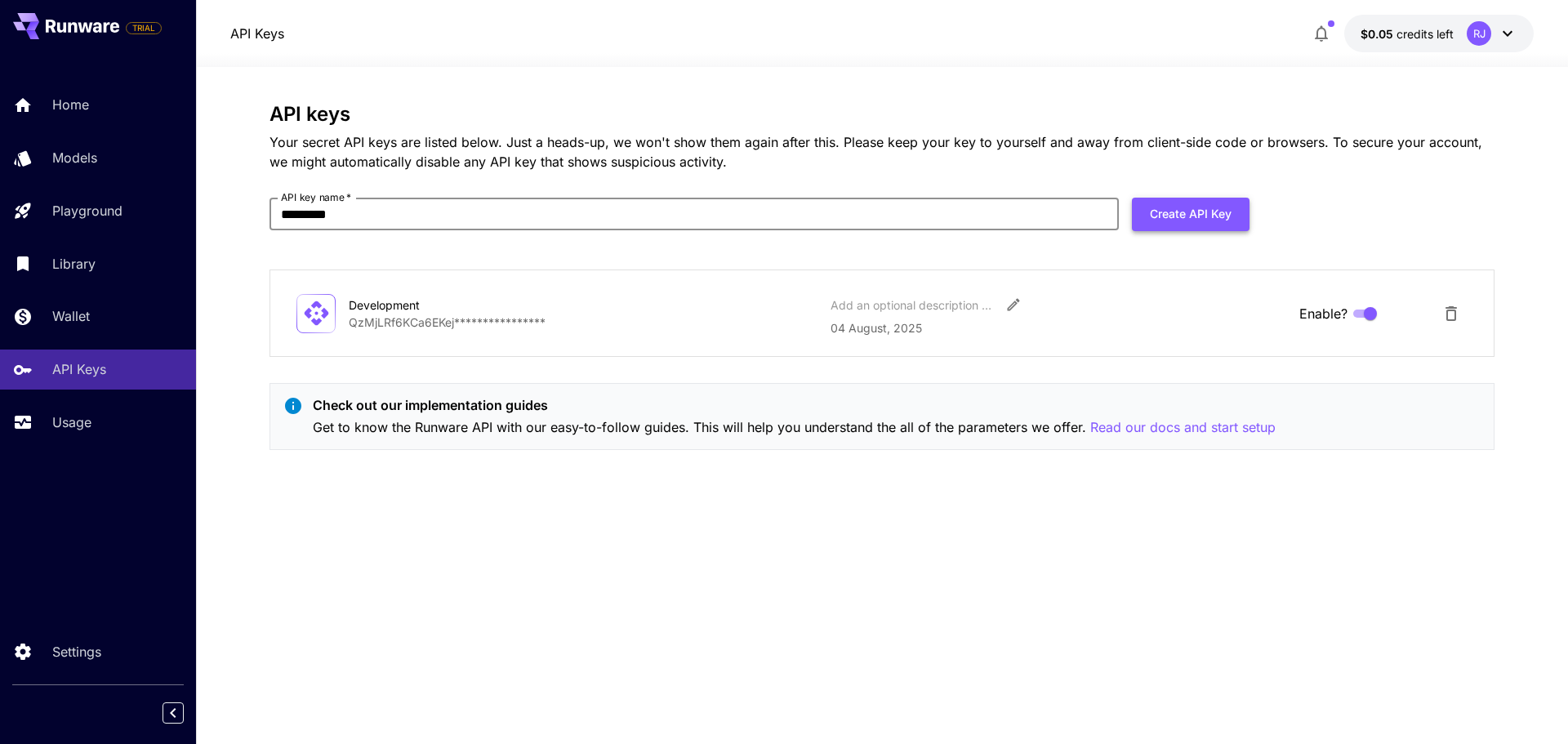 type on "*********" 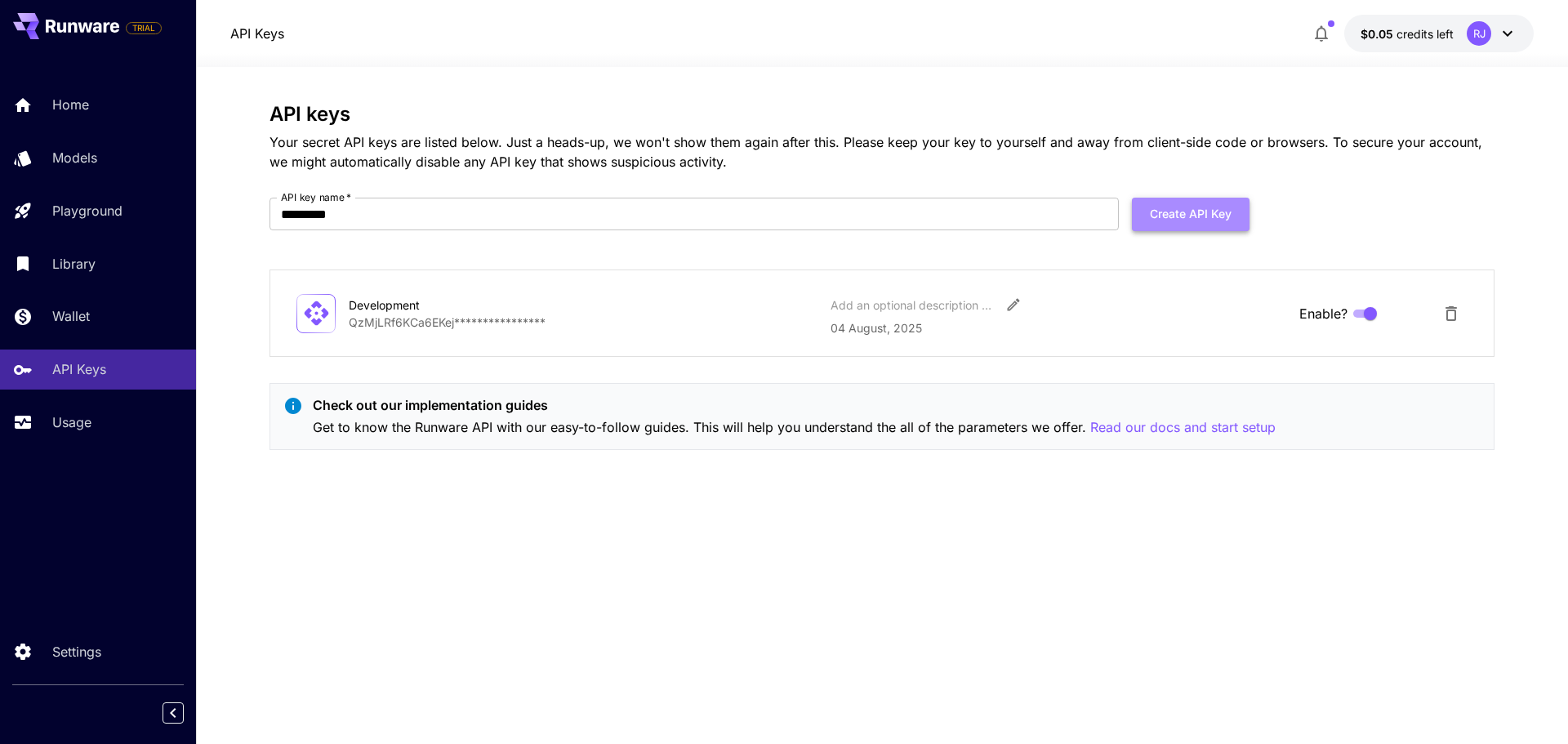 click on "Create API Key" at bounding box center [1191, 214] 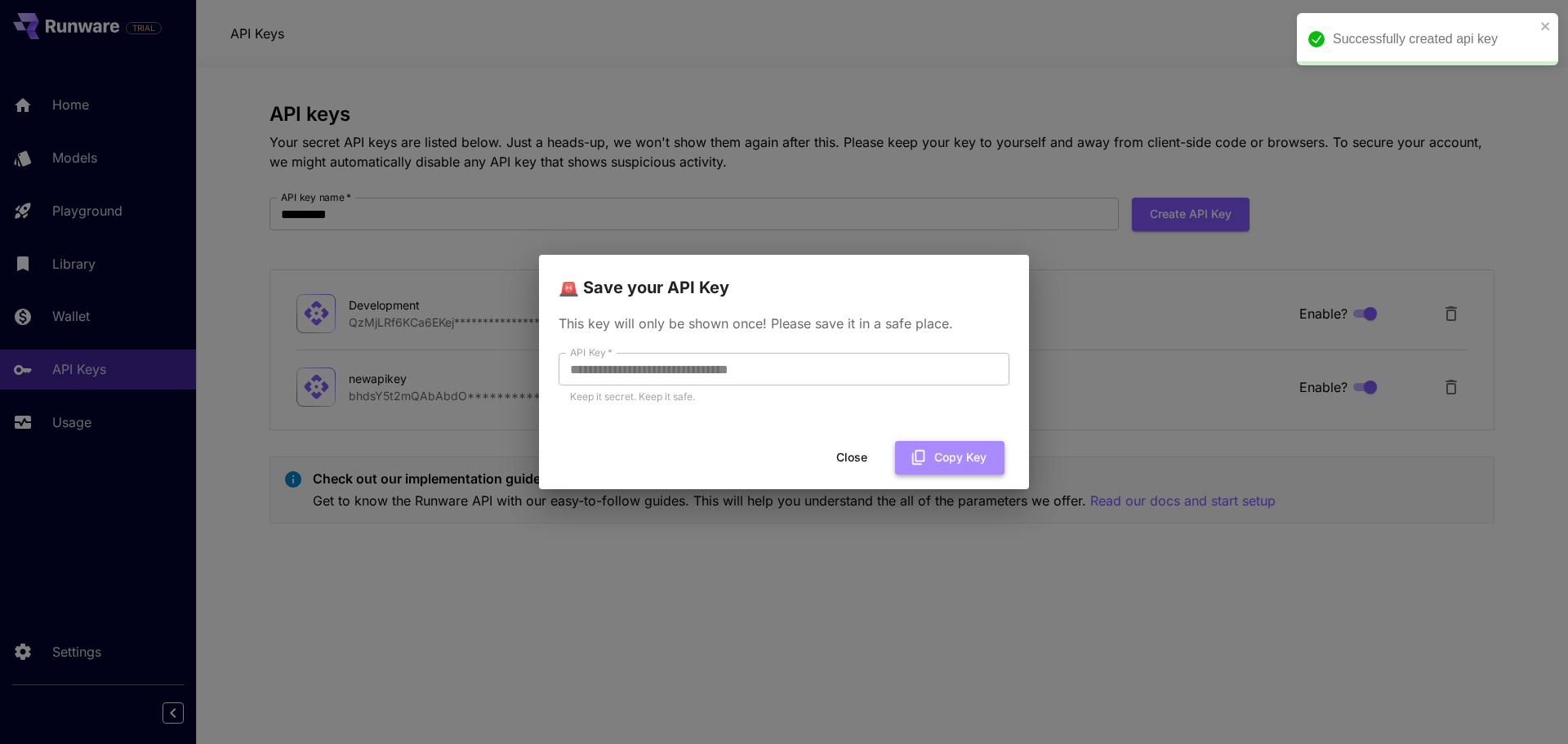 click on "Copy Key" at bounding box center (950, 457) 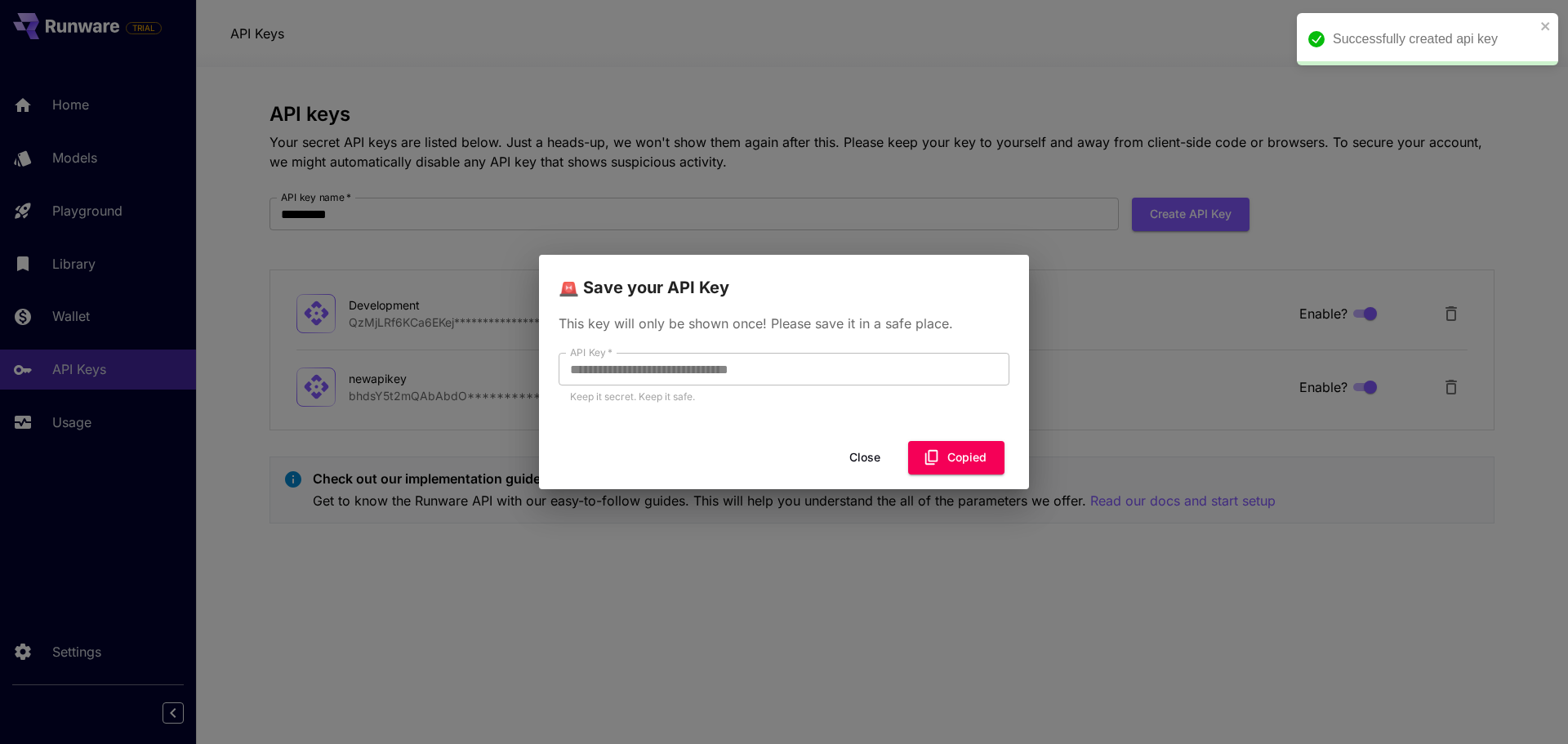 click on "Close" at bounding box center [865, 457] 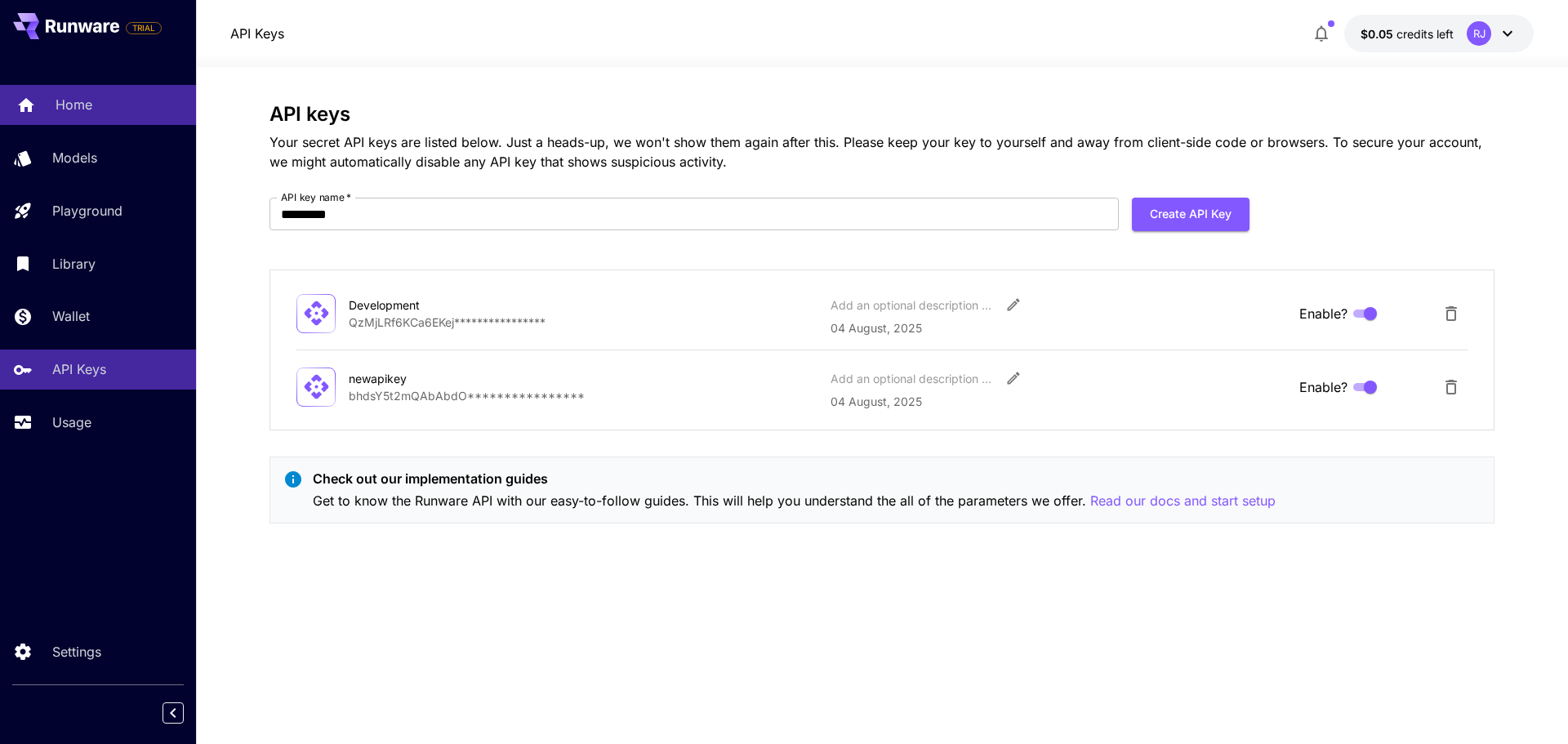 click on "Home" at bounding box center (119, 105) 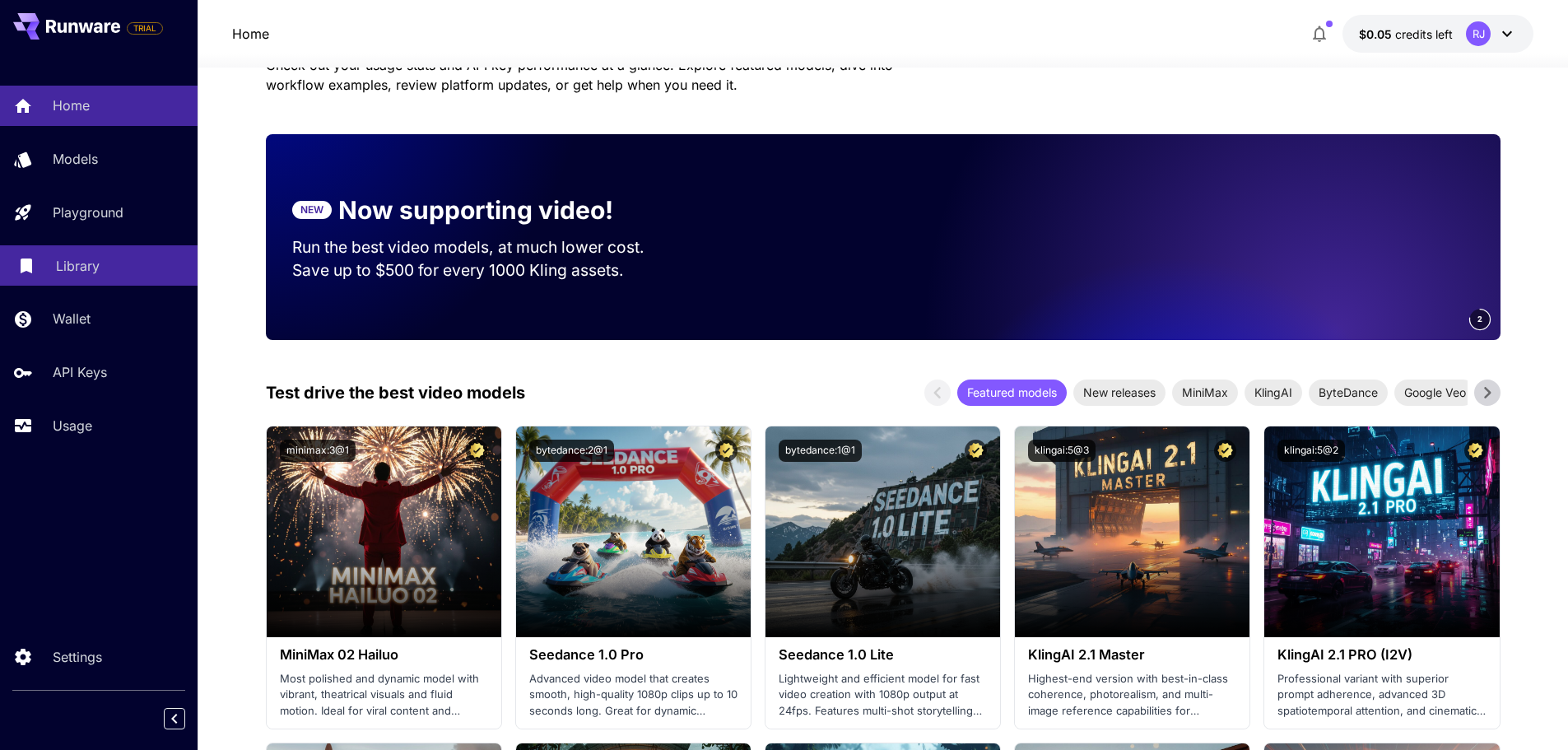 scroll, scrollTop: 247, scrollLeft: 0, axis: vertical 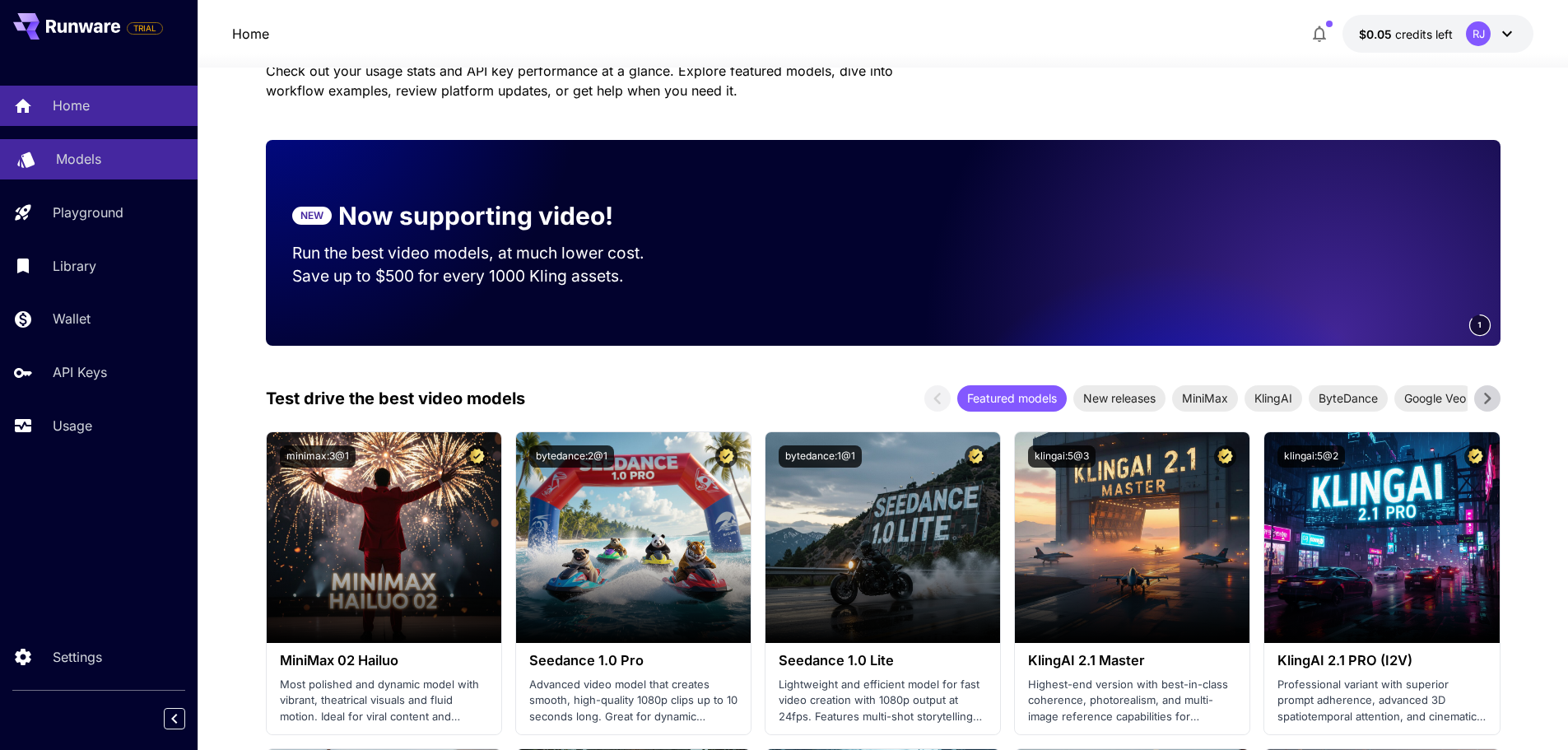 click on "Models" at bounding box center (120, 159) 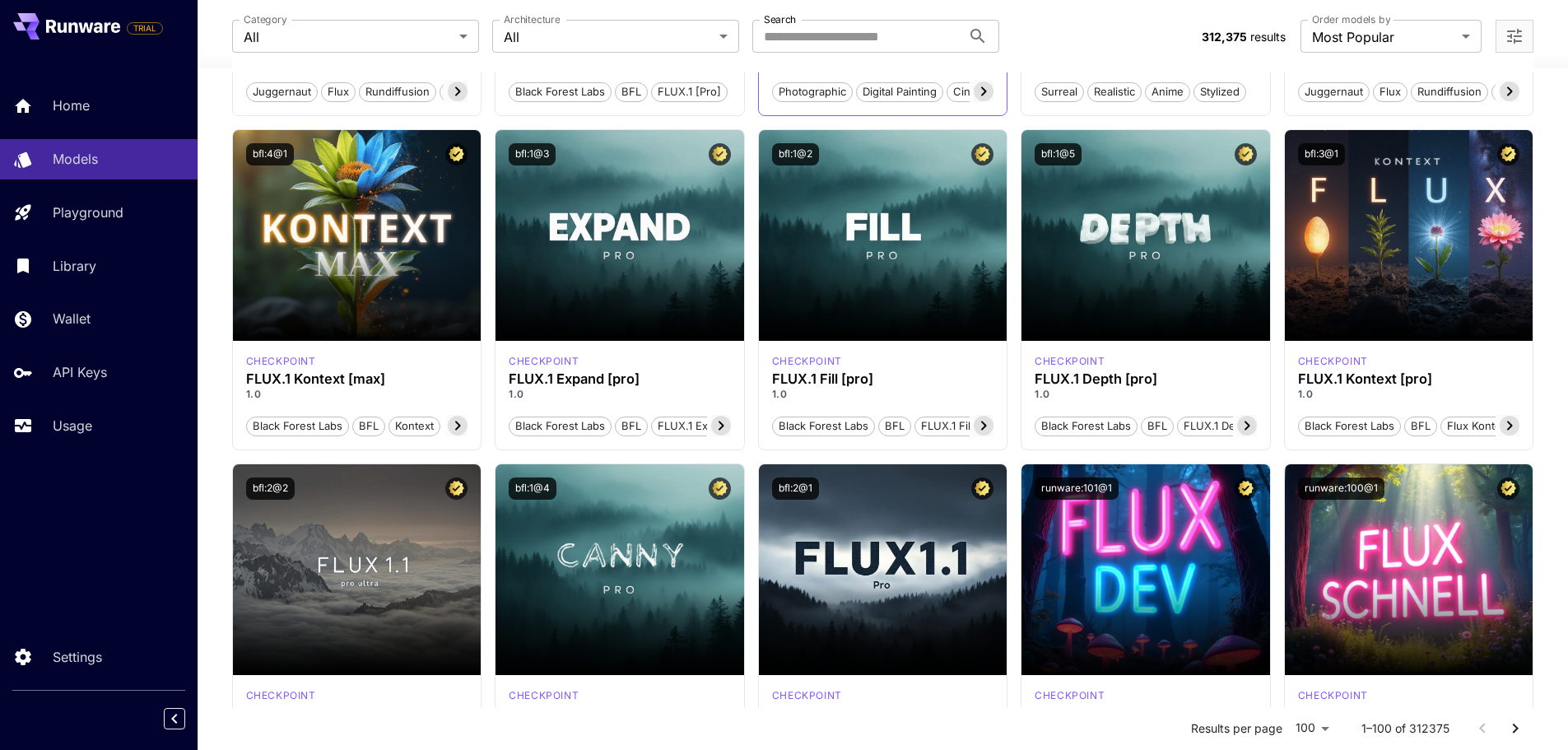scroll, scrollTop: 823, scrollLeft: 0, axis: vertical 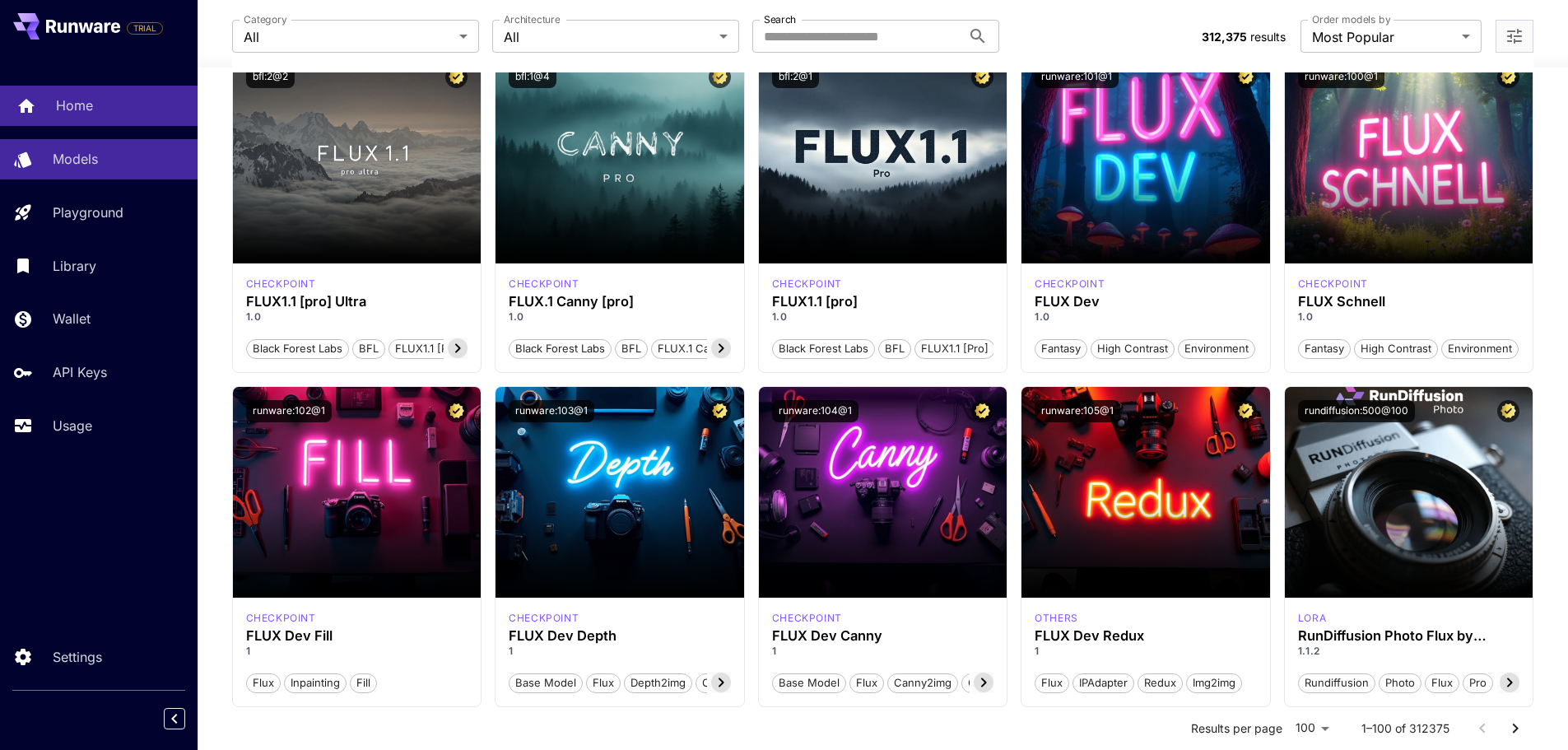 click on "Home" at bounding box center [120, 105] 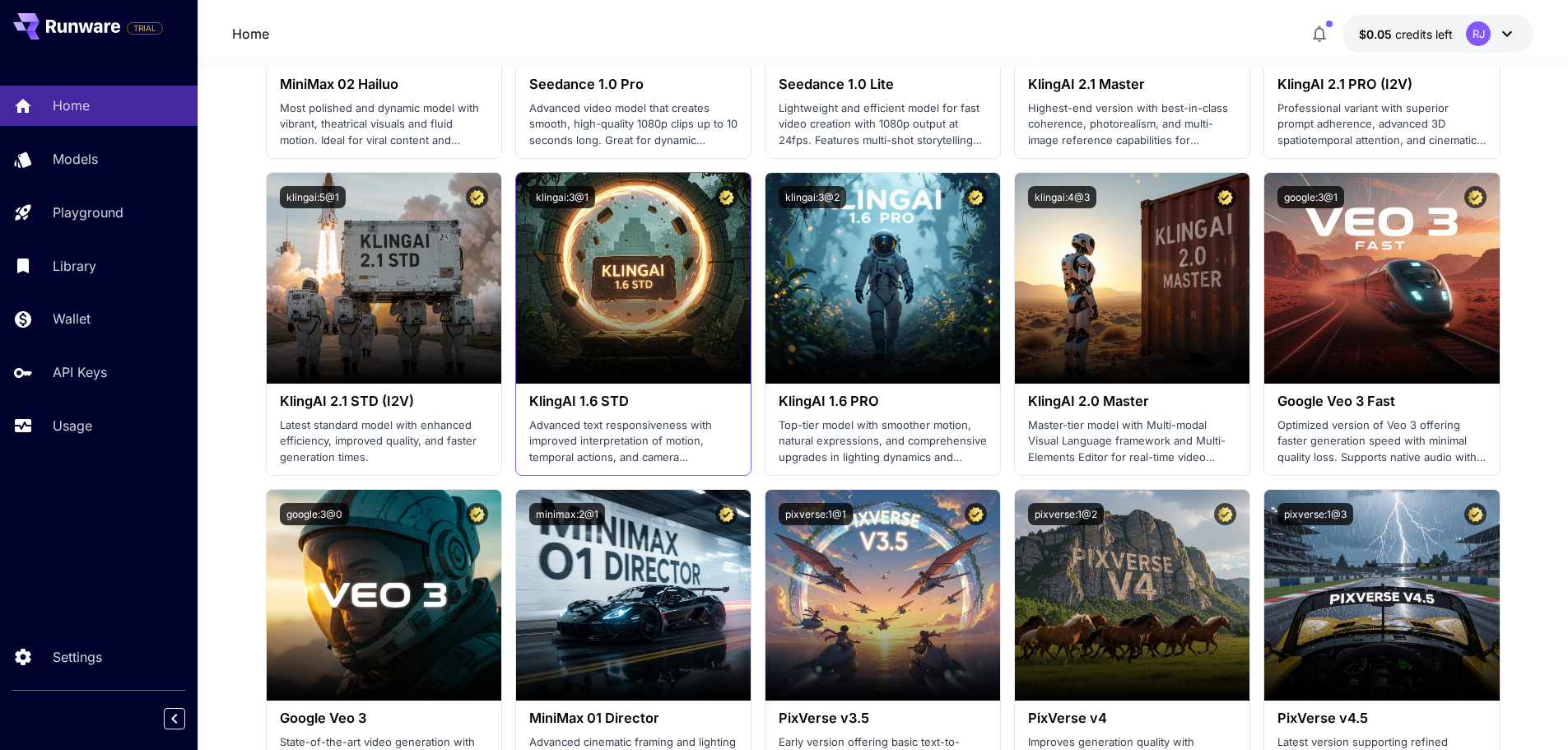 scroll, scrollTop: 1153, scrollLeft: 0, axis: vertical 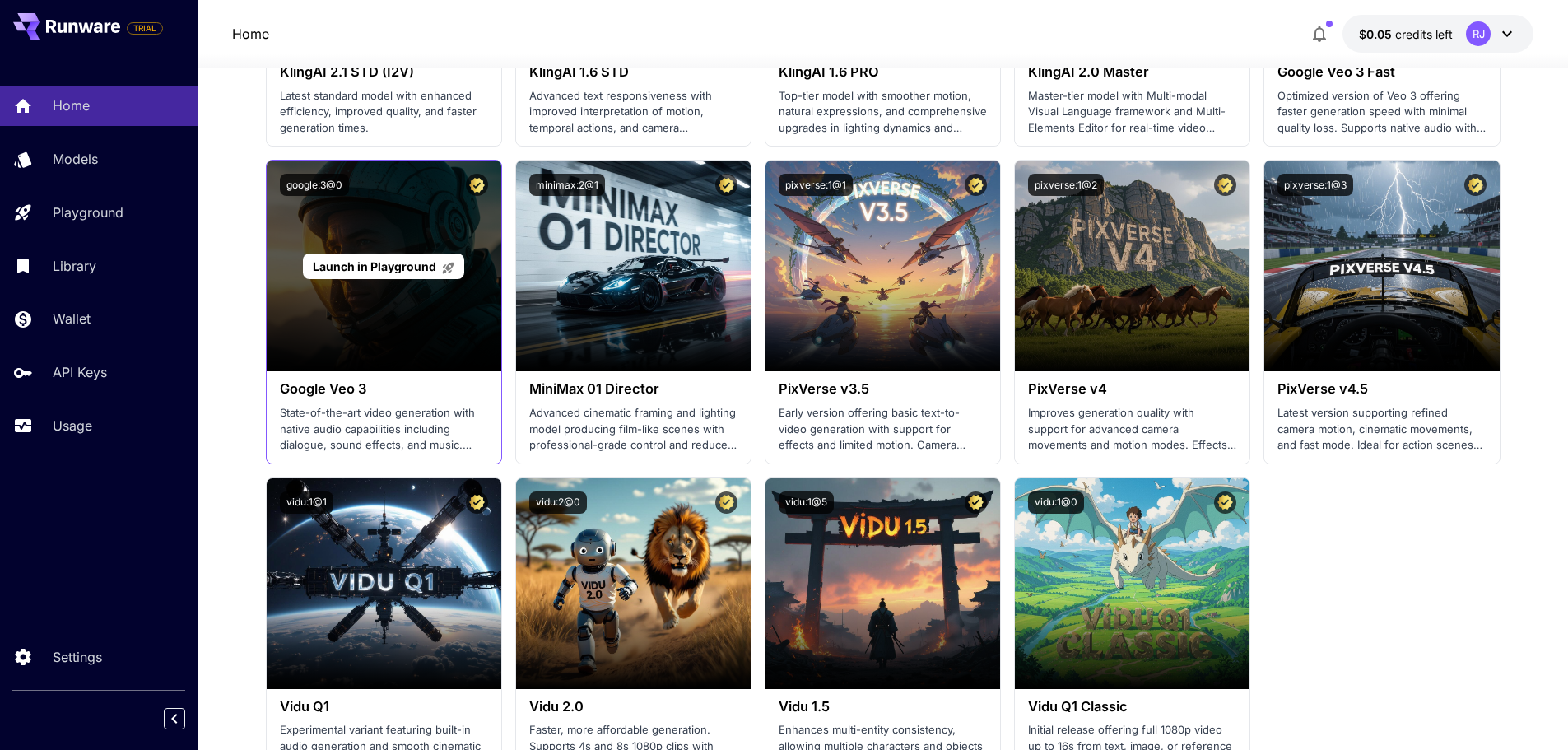 click on "Launch in Playground" at bounding box center (375, 266) 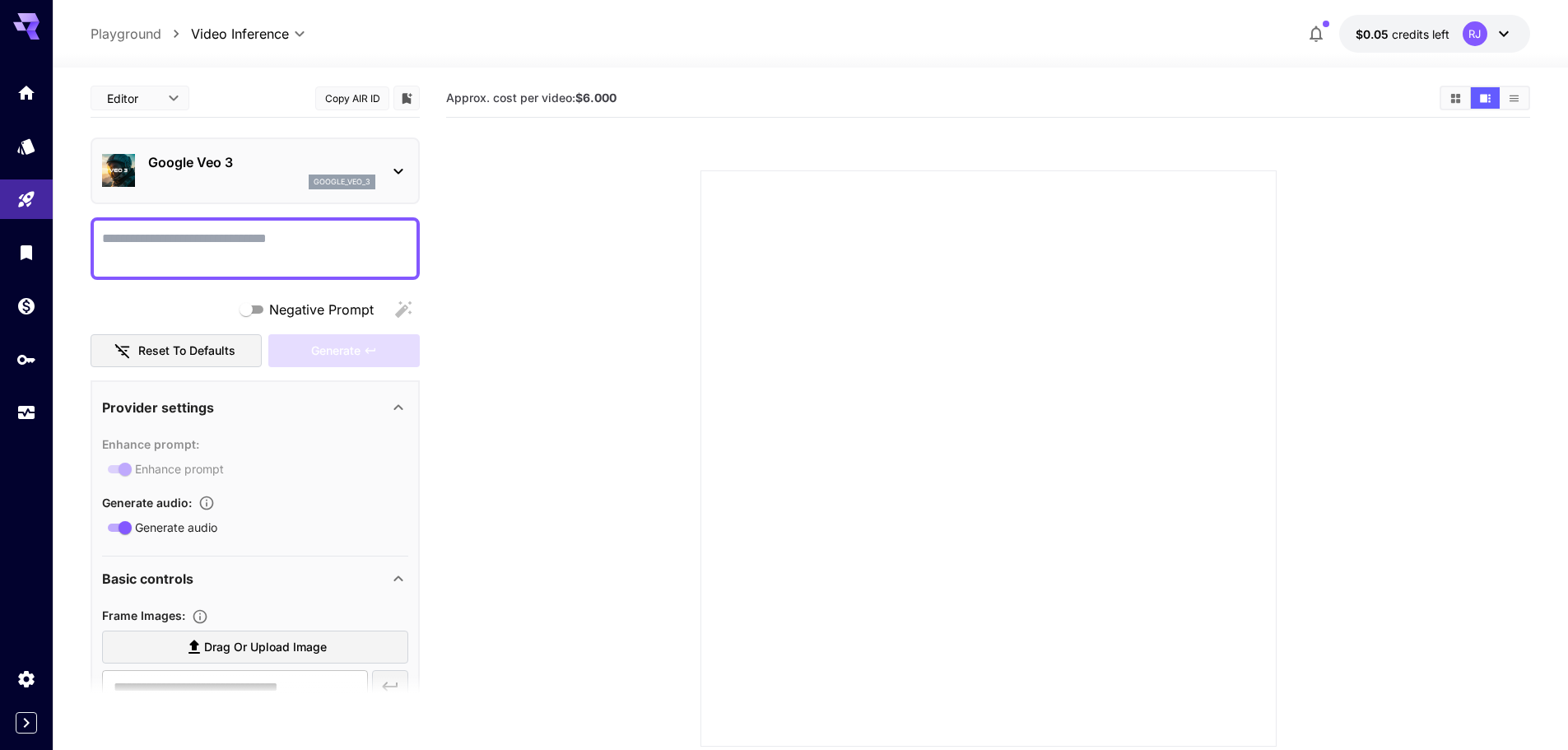 scroll, scrollTop: 0, scrollLeft: 0, axis: both 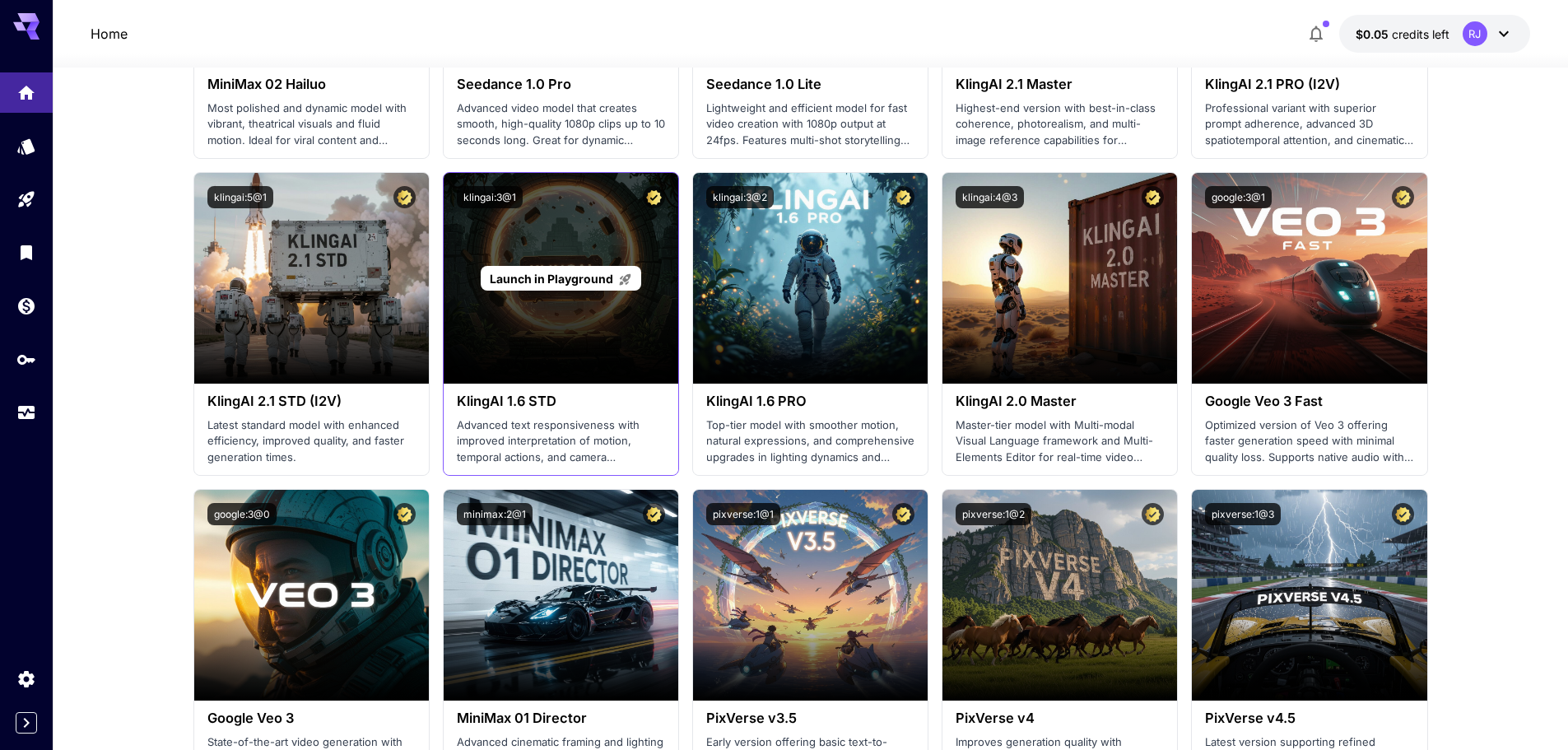 click on "Launch in Playground" at bounding box center (561, 278) 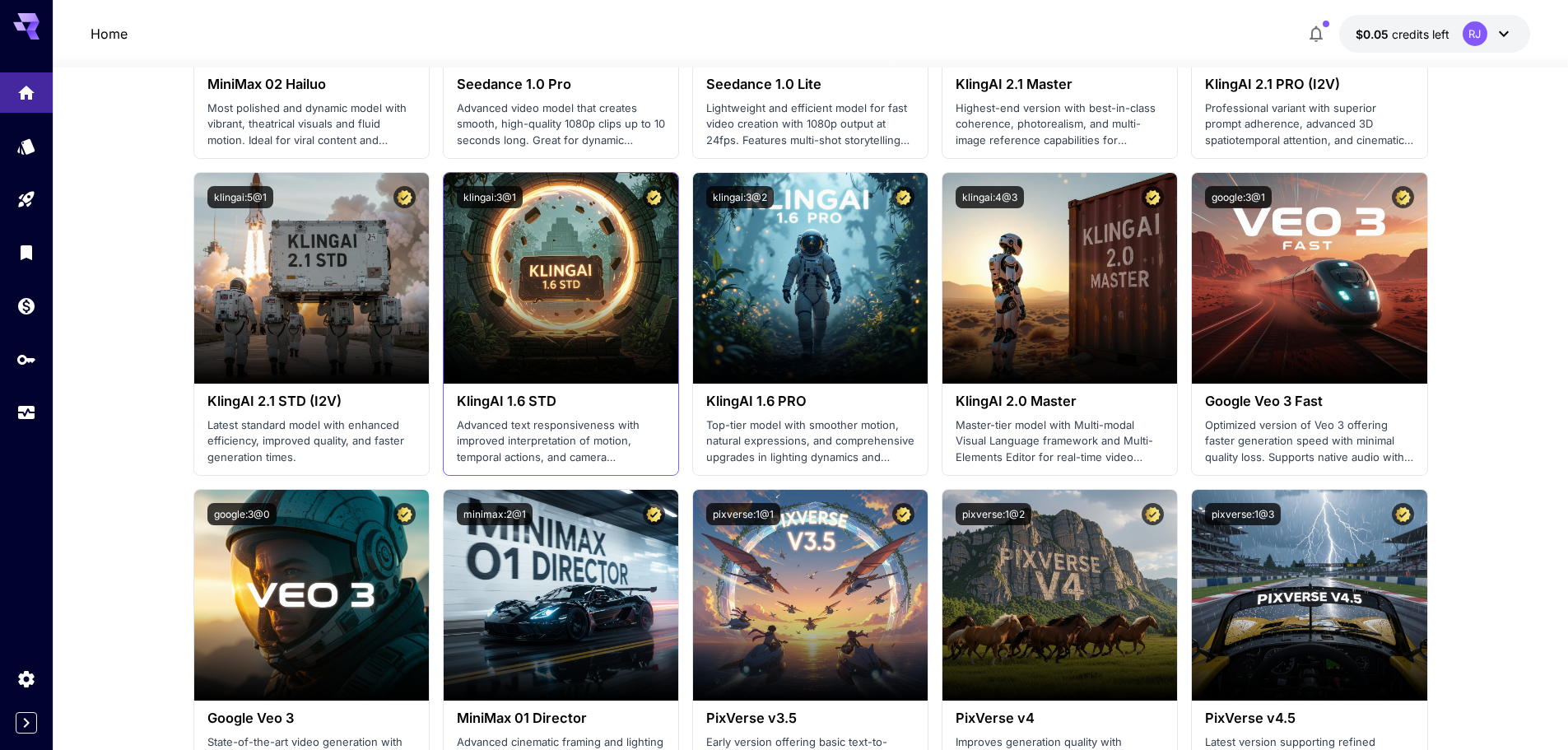 click on "Advanced text responsiveness with improved interpretation of motion, temporal actions, and camera movements." at bounding box center (561, 441) 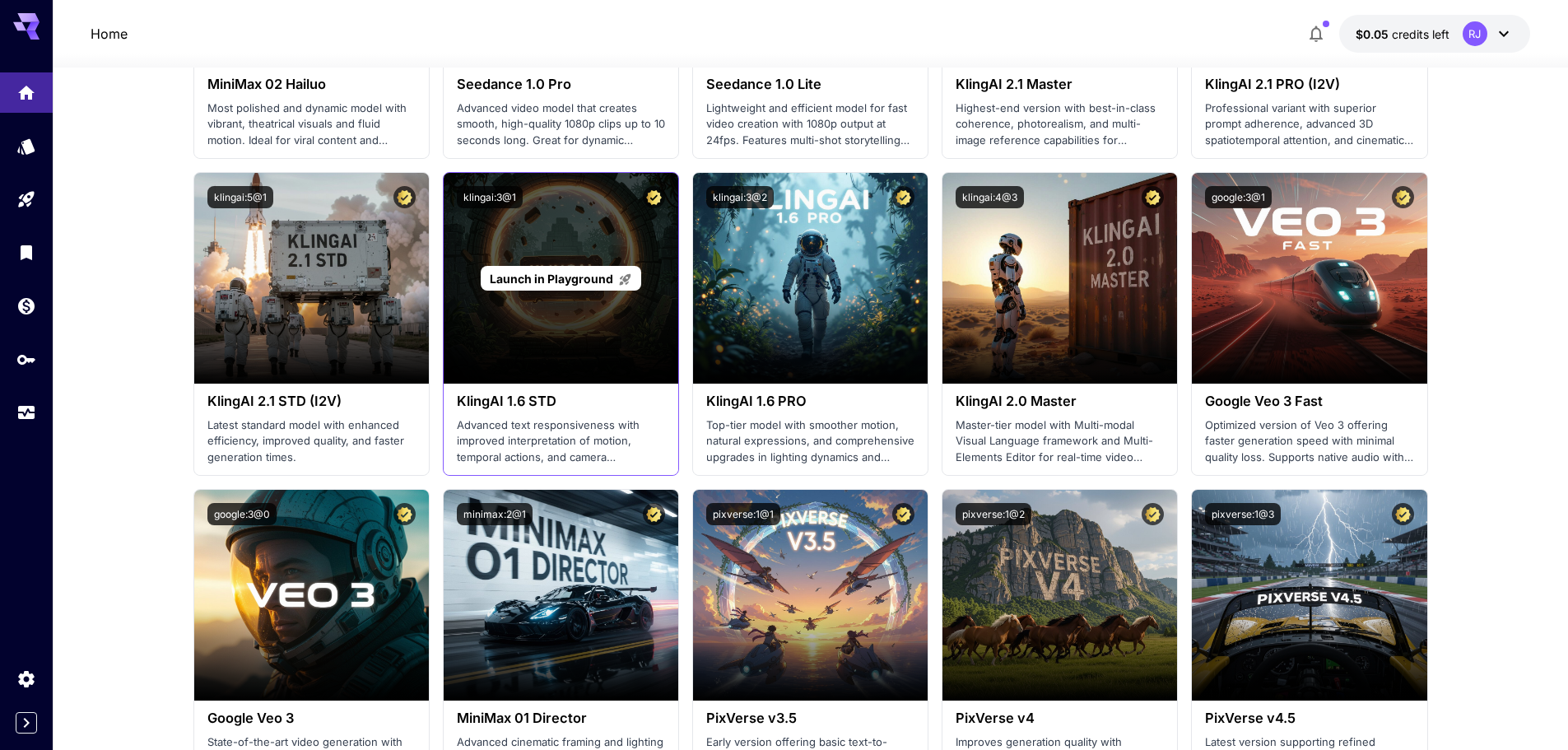 click on "Launch in Playground" at bounding box center (561, 278) 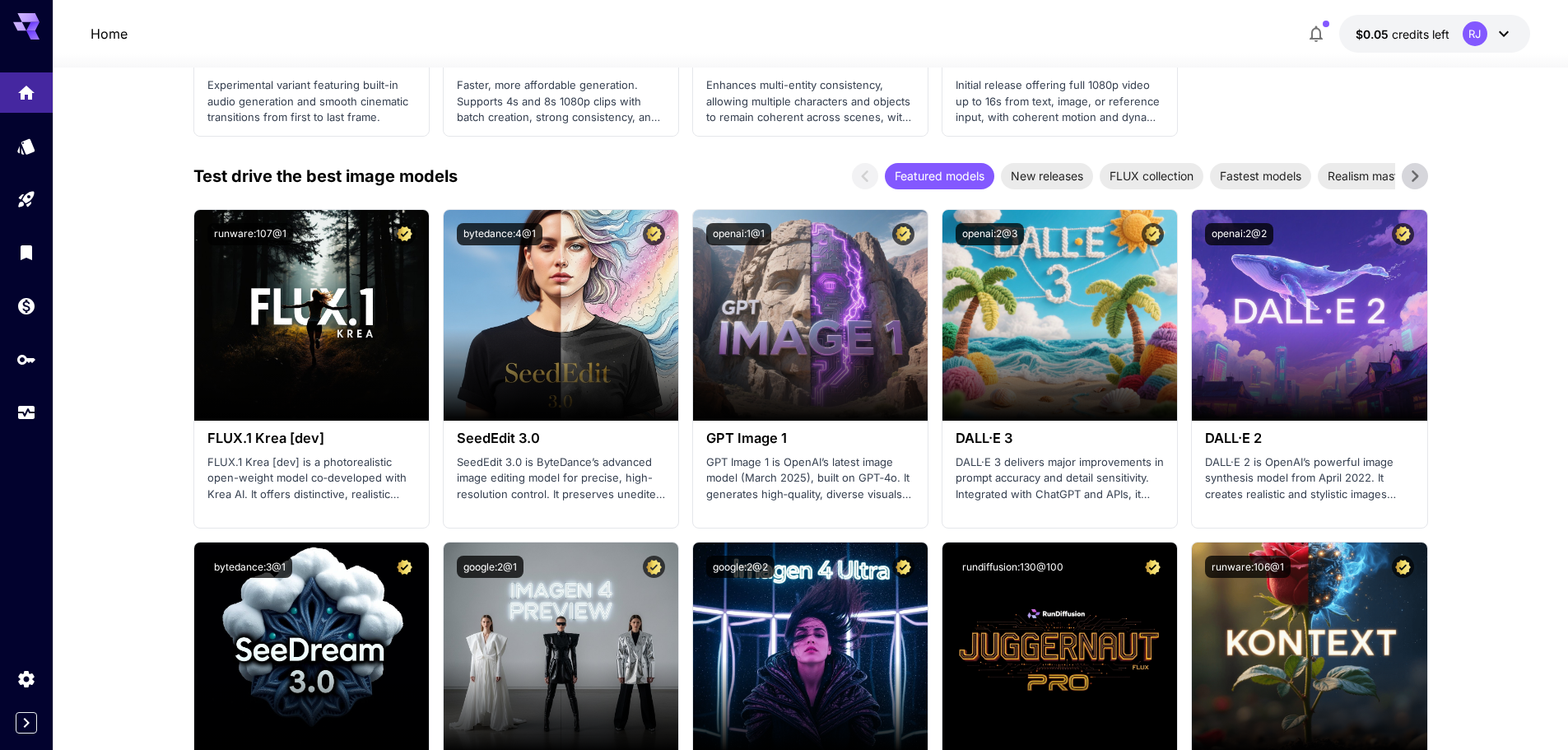 scroll, scrollTop: 1811, scrollLeft: 0, axis: vertical 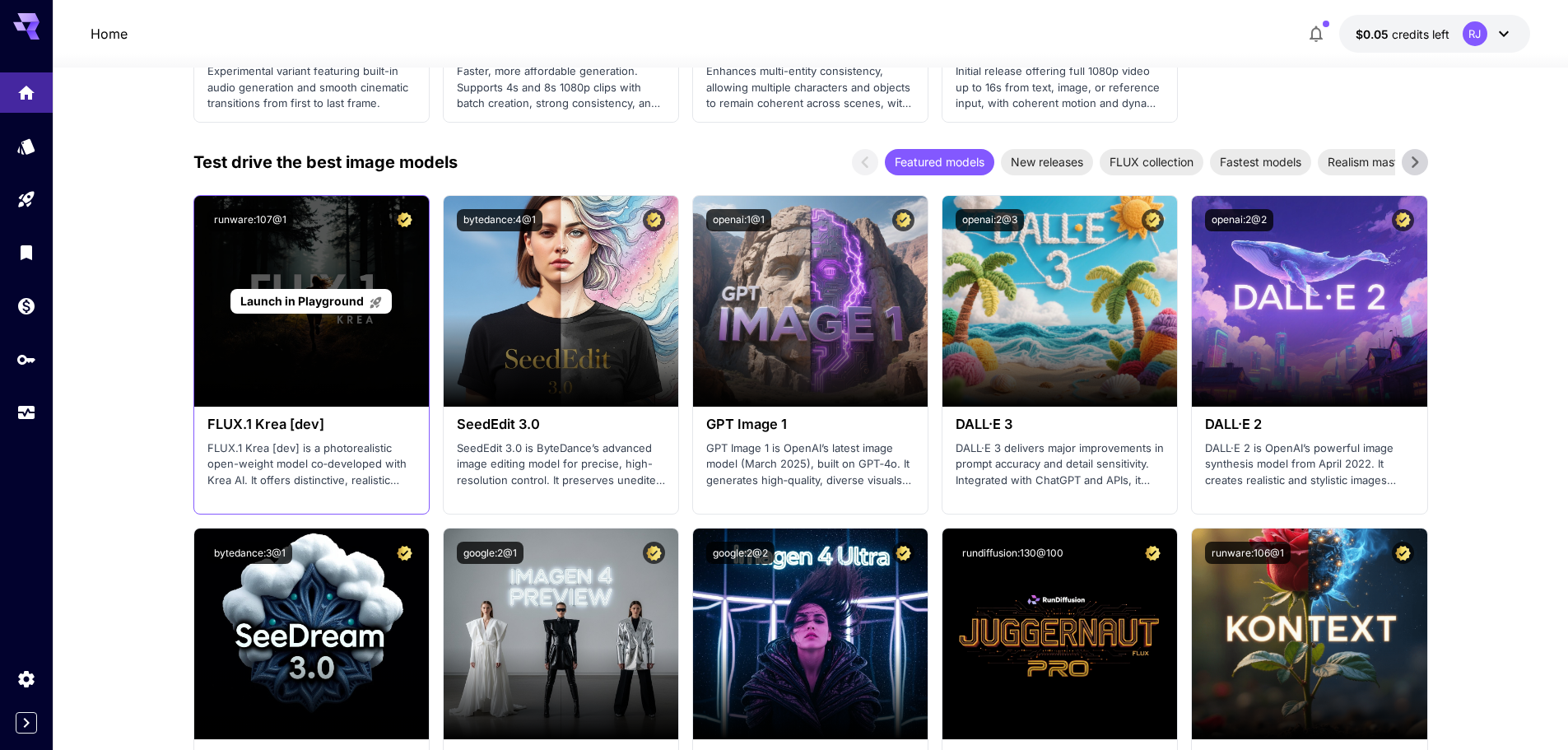 click on "Launch in Playground" at bounding box center [302, 300] 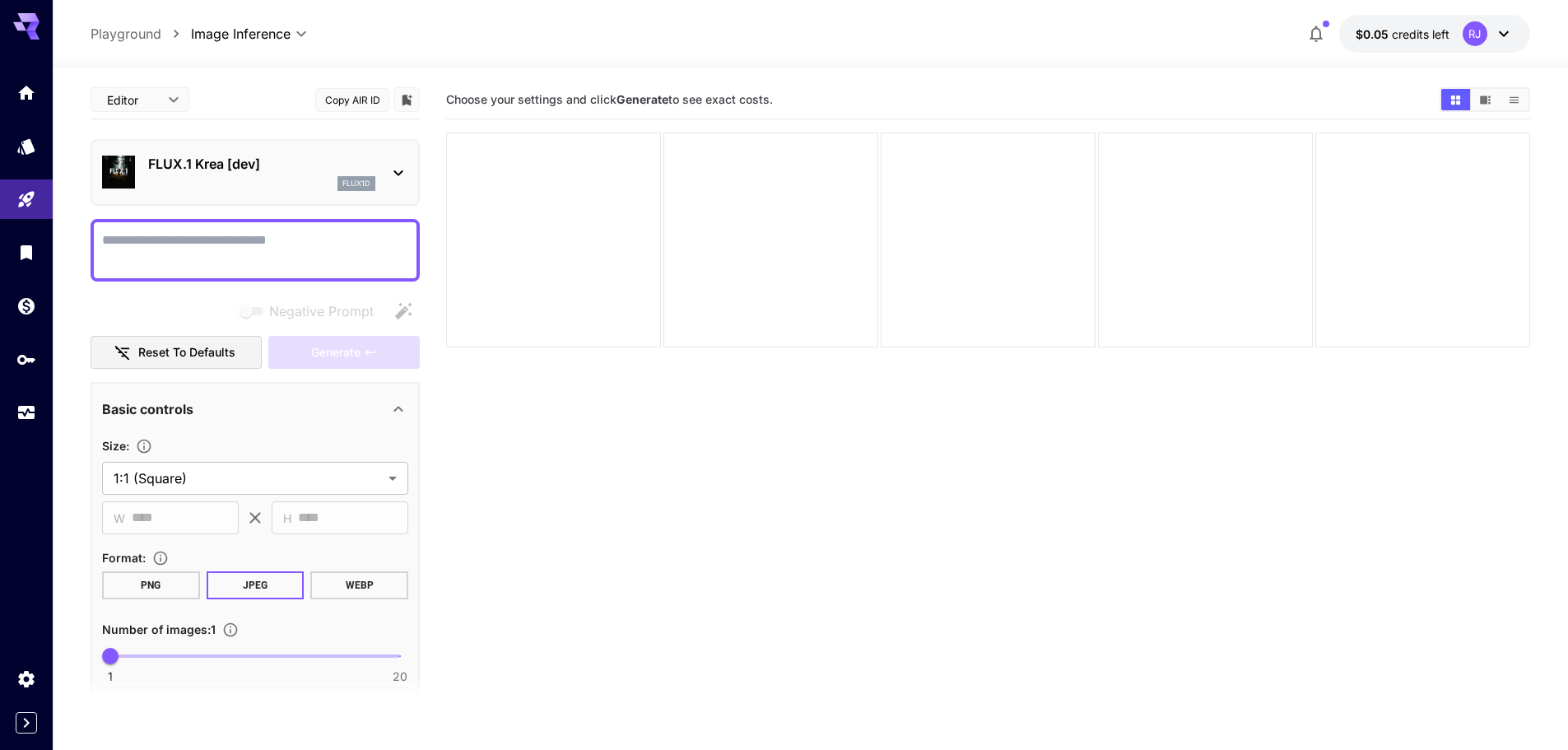 click on "Reset to defaults" at bounding box center (176, 352) 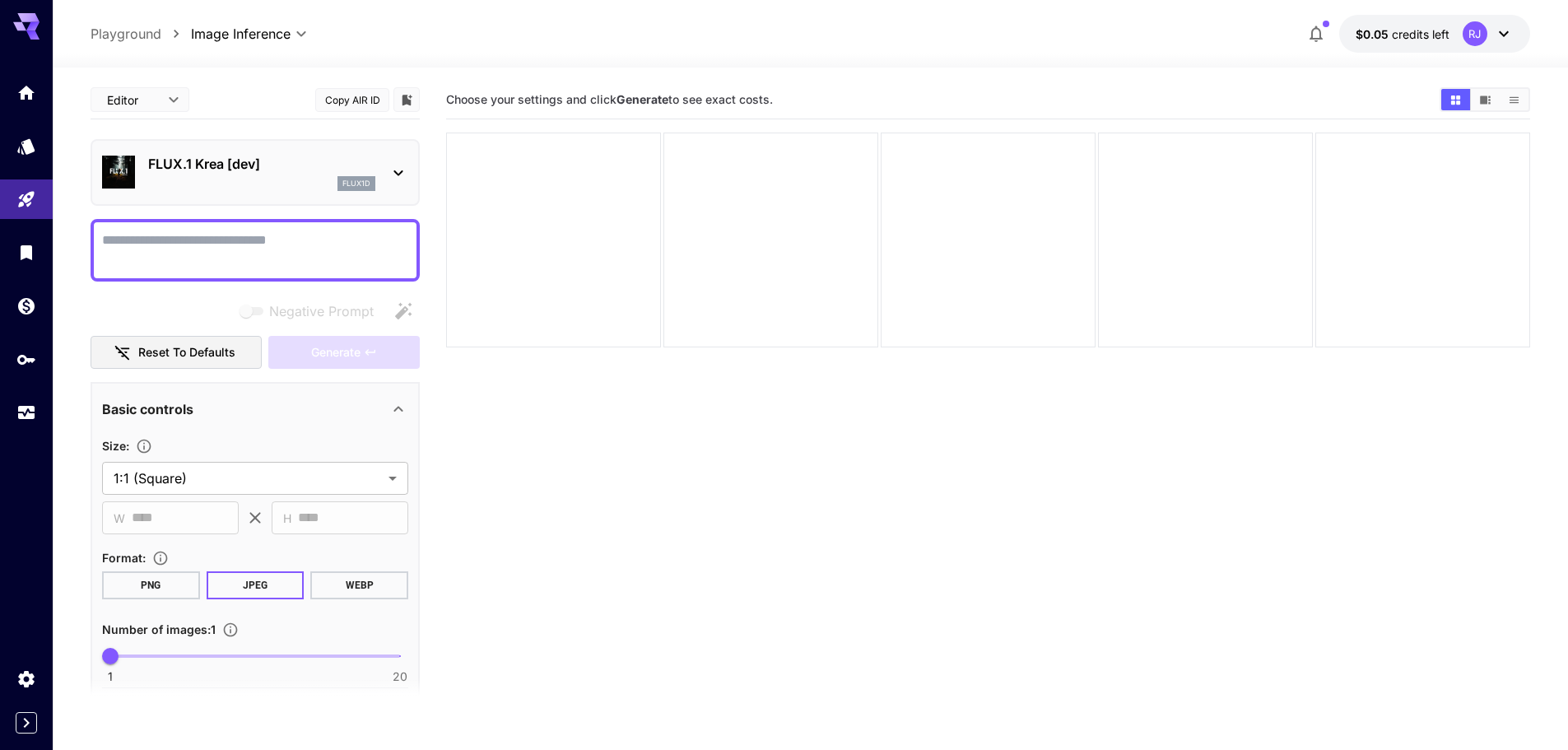 click on "FLUX.1 Krea [dev] flux1d" at bounding box center (255, 172) 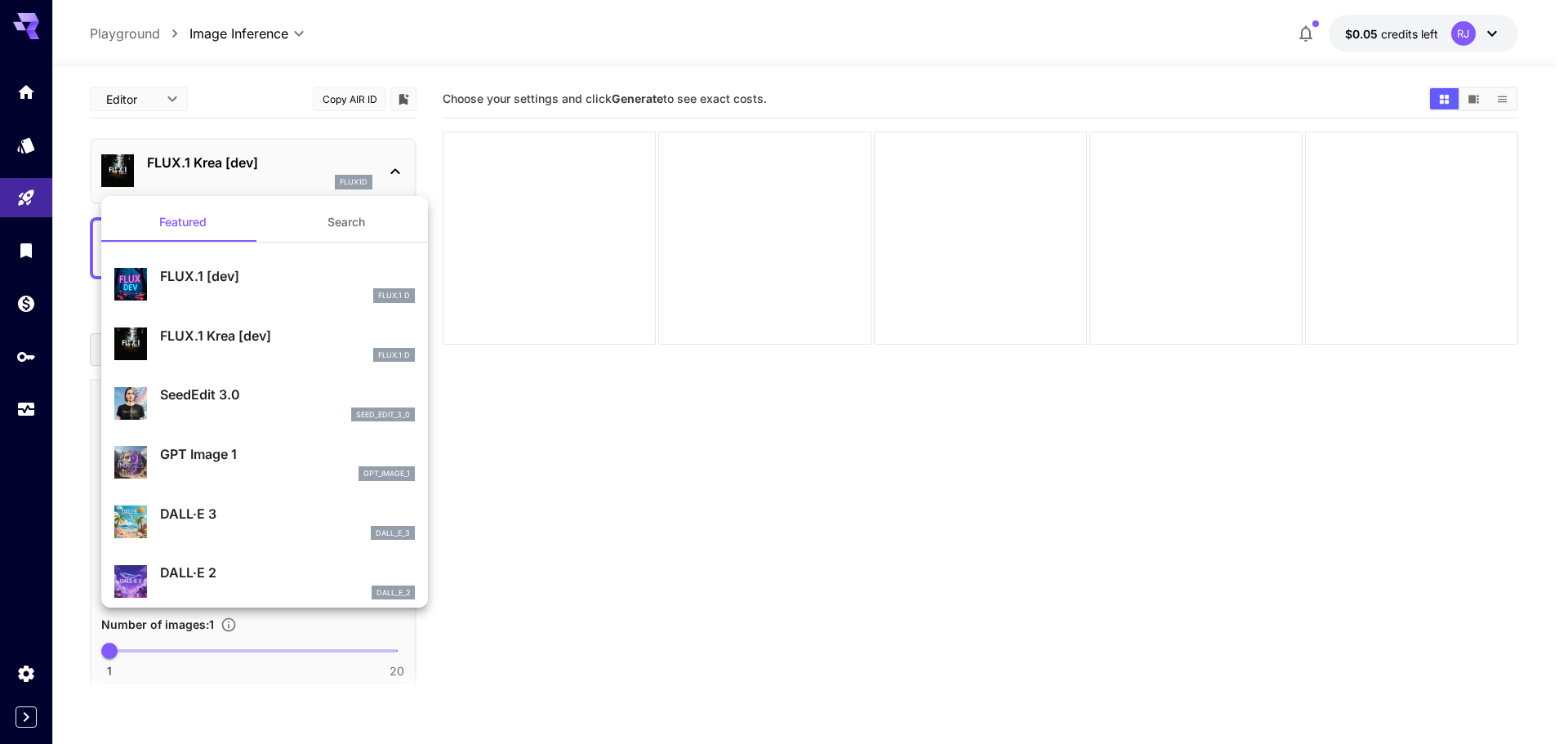 click on "FLUX.1 [dev] FLUX.1 D" at bounding box center (265, 284) 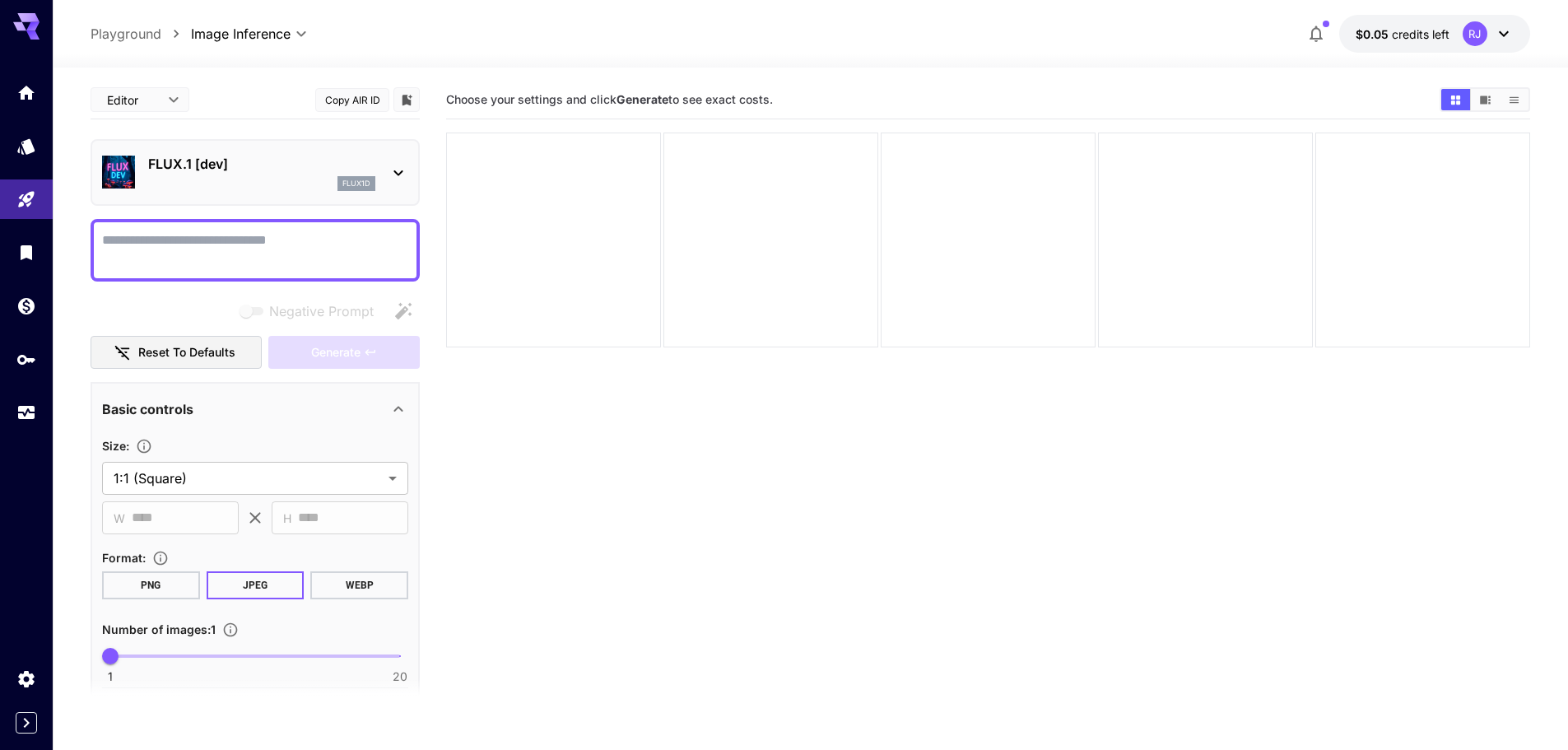 click on "Choose your settings and click  Generate  to see exact costs." at bounding box center (988, 455) 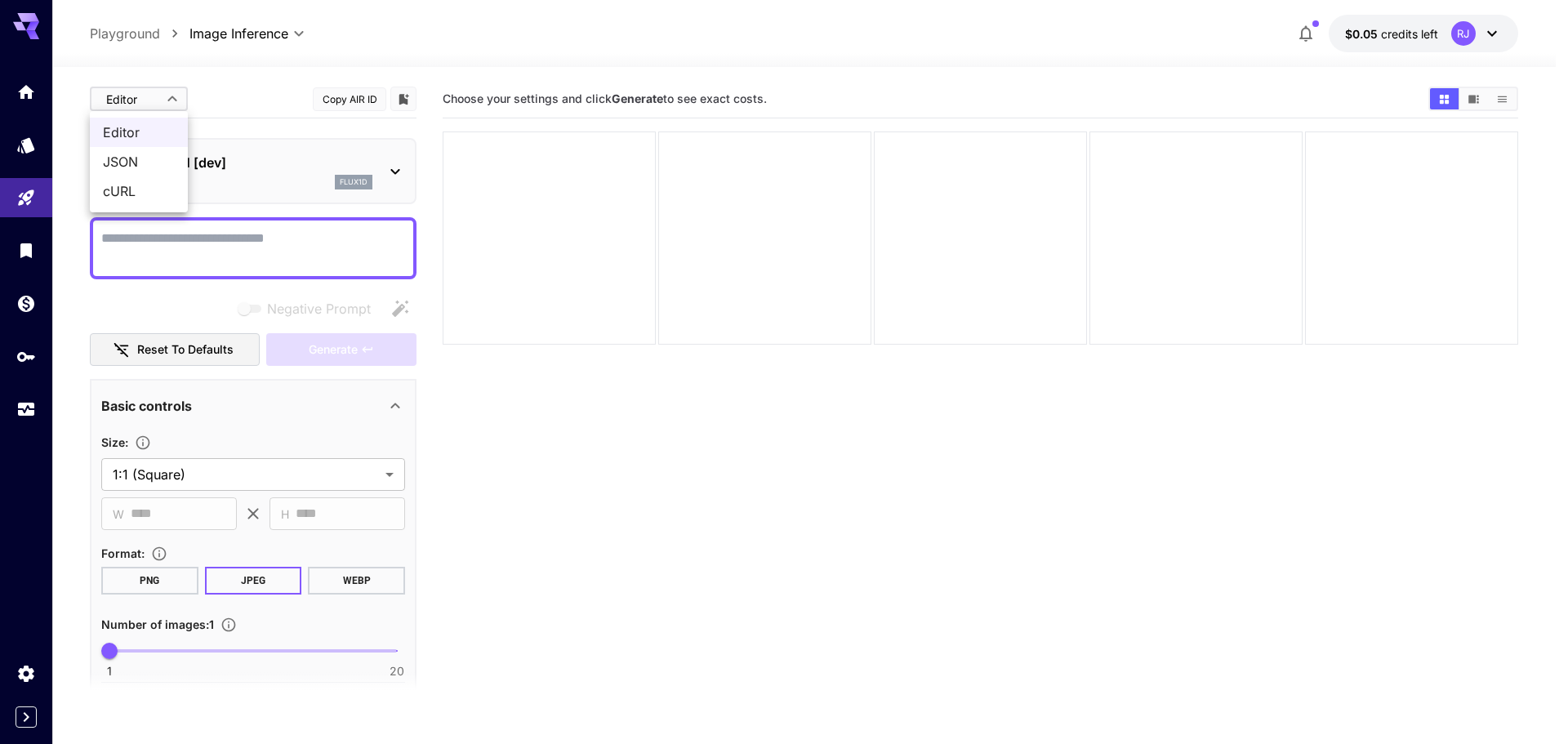 click on "**********" at bounding box center (784, 436) 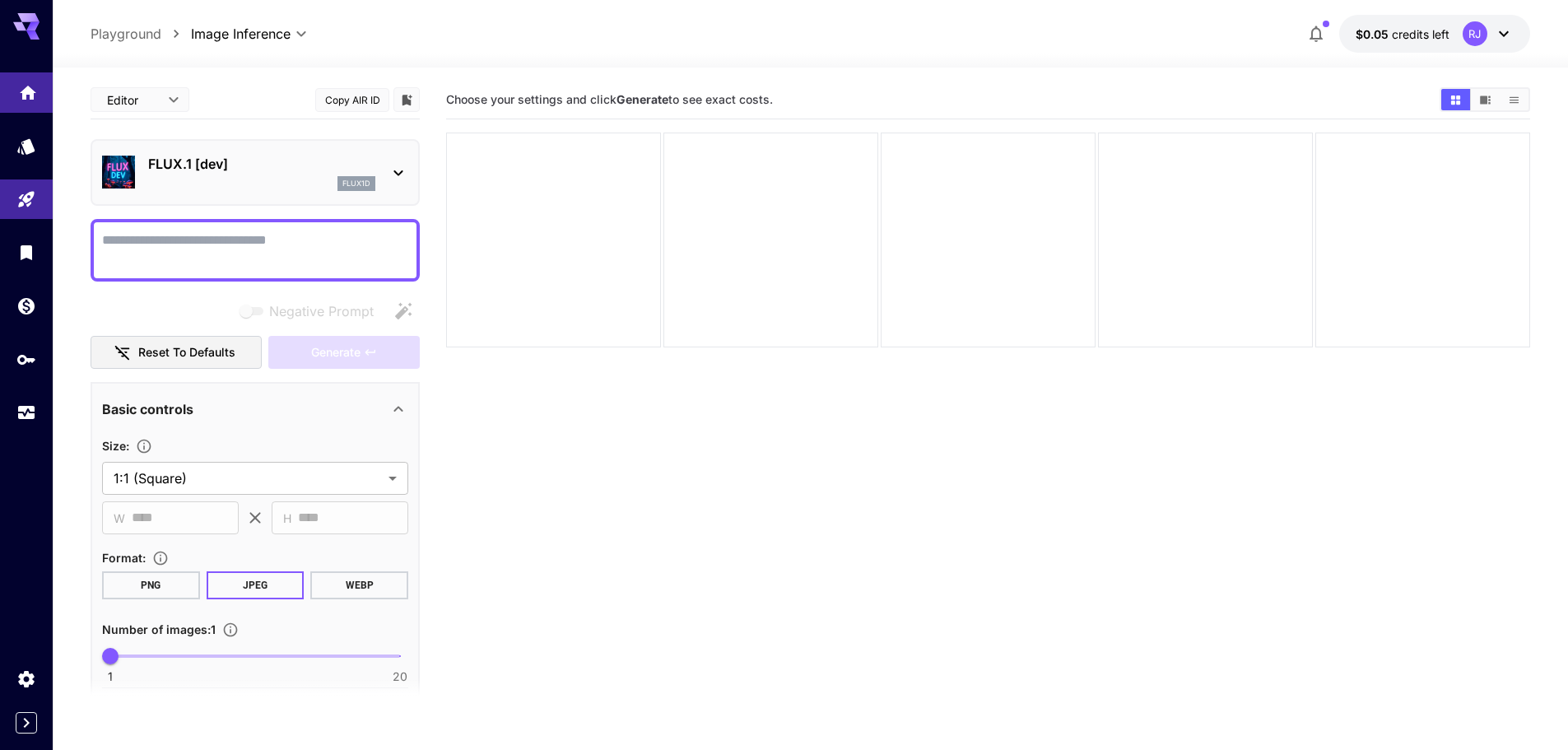 click 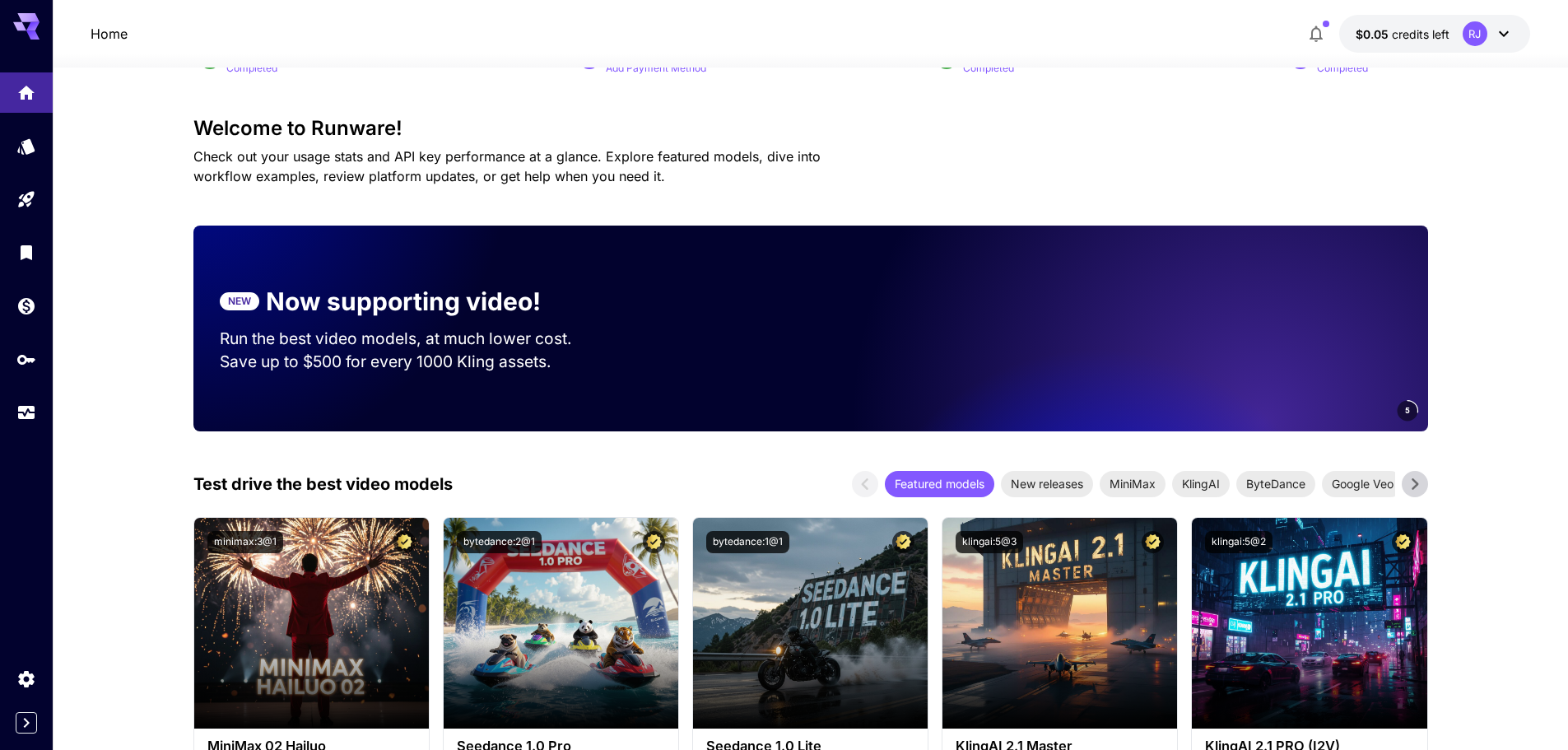 scroll, scrollTop: 165, scrollLeft: 0, axis: vertical 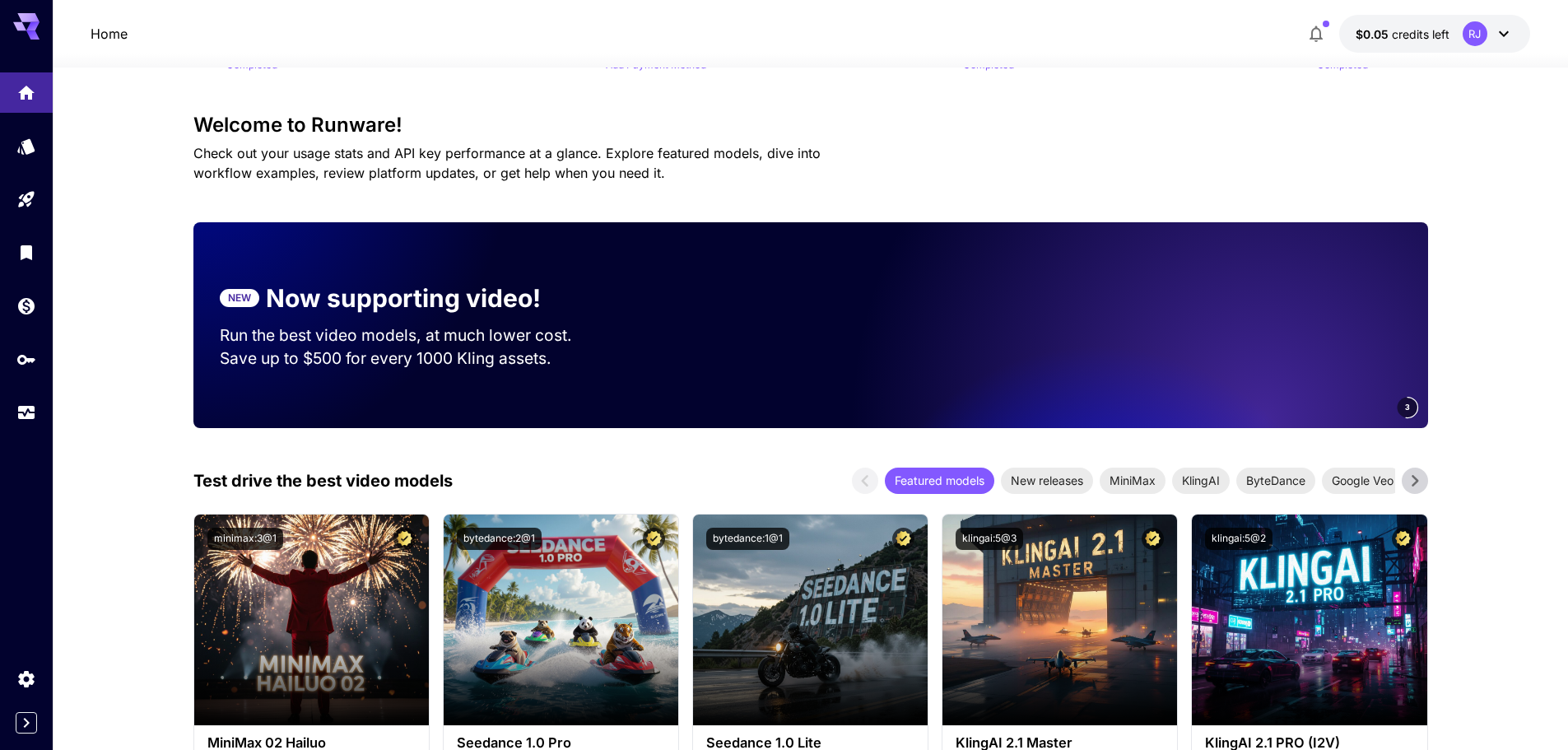 click at bounding box center [1198, 324] 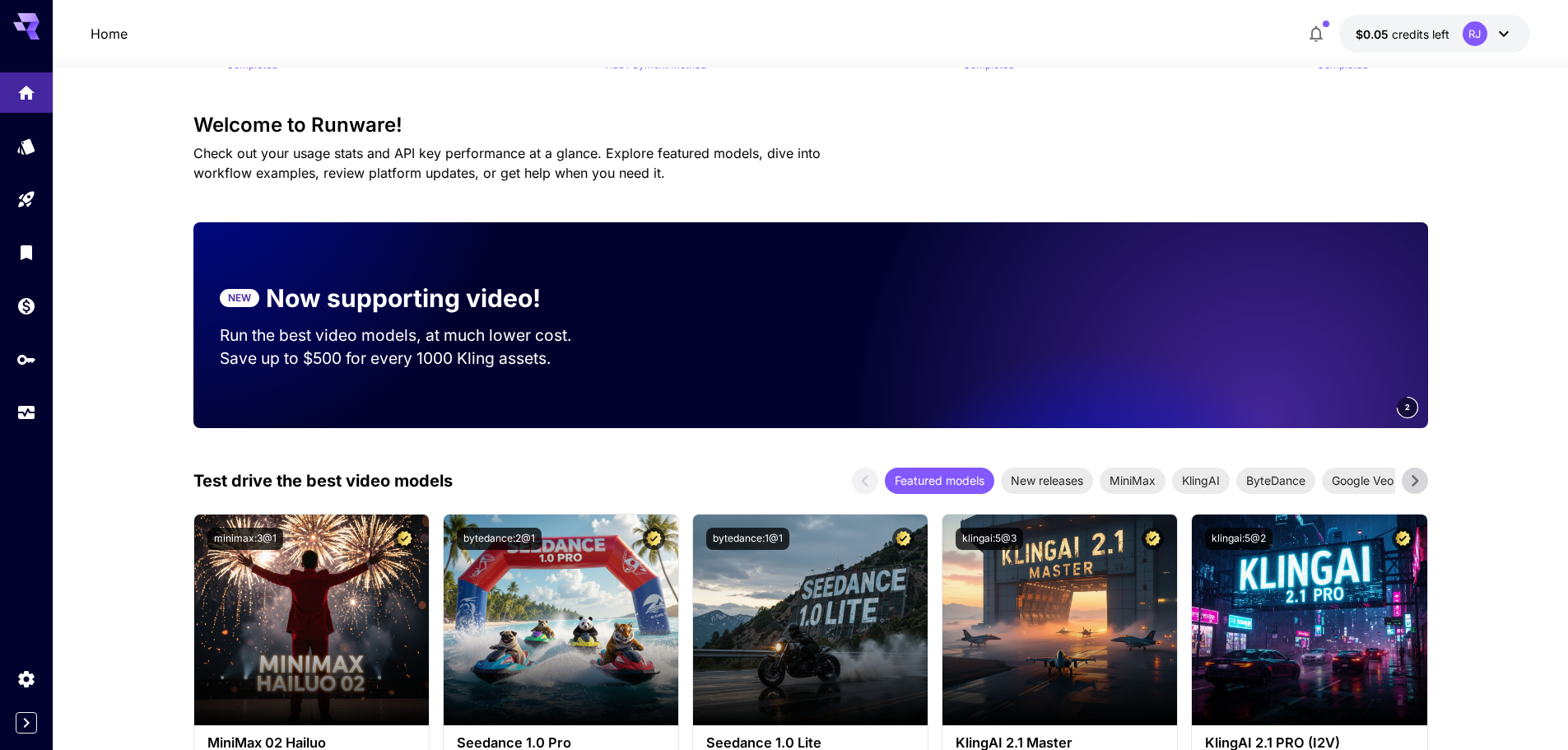 drag, startPoint x: 1296, startPoint y: 346, endPoint x: 1129, endPoint y: 354, distance: 167.19151 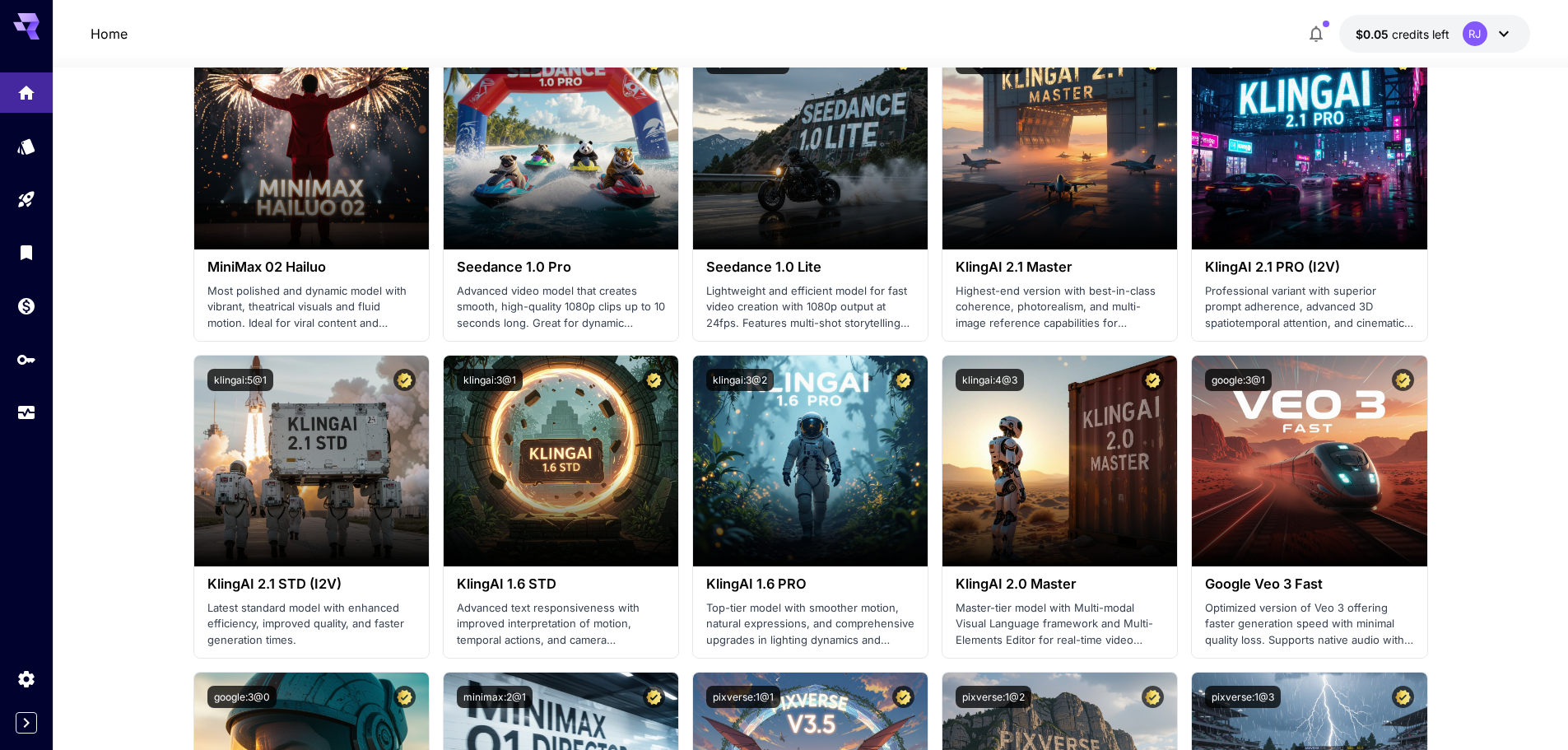 scroll, scrollTop: 659, scrollLeft: 0, axis: vertical 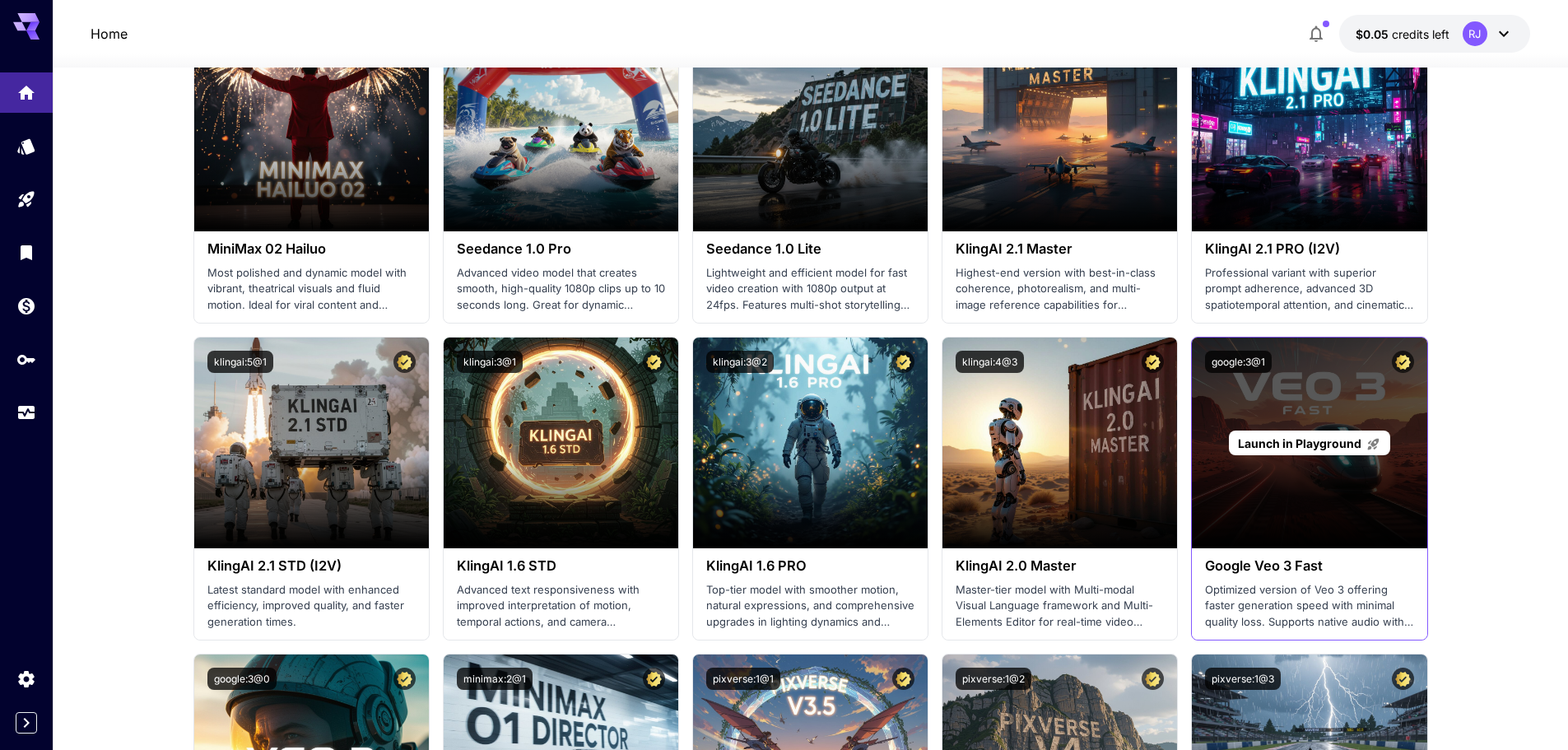click on "Launch in Playground" at bounding box center (1309, 443) 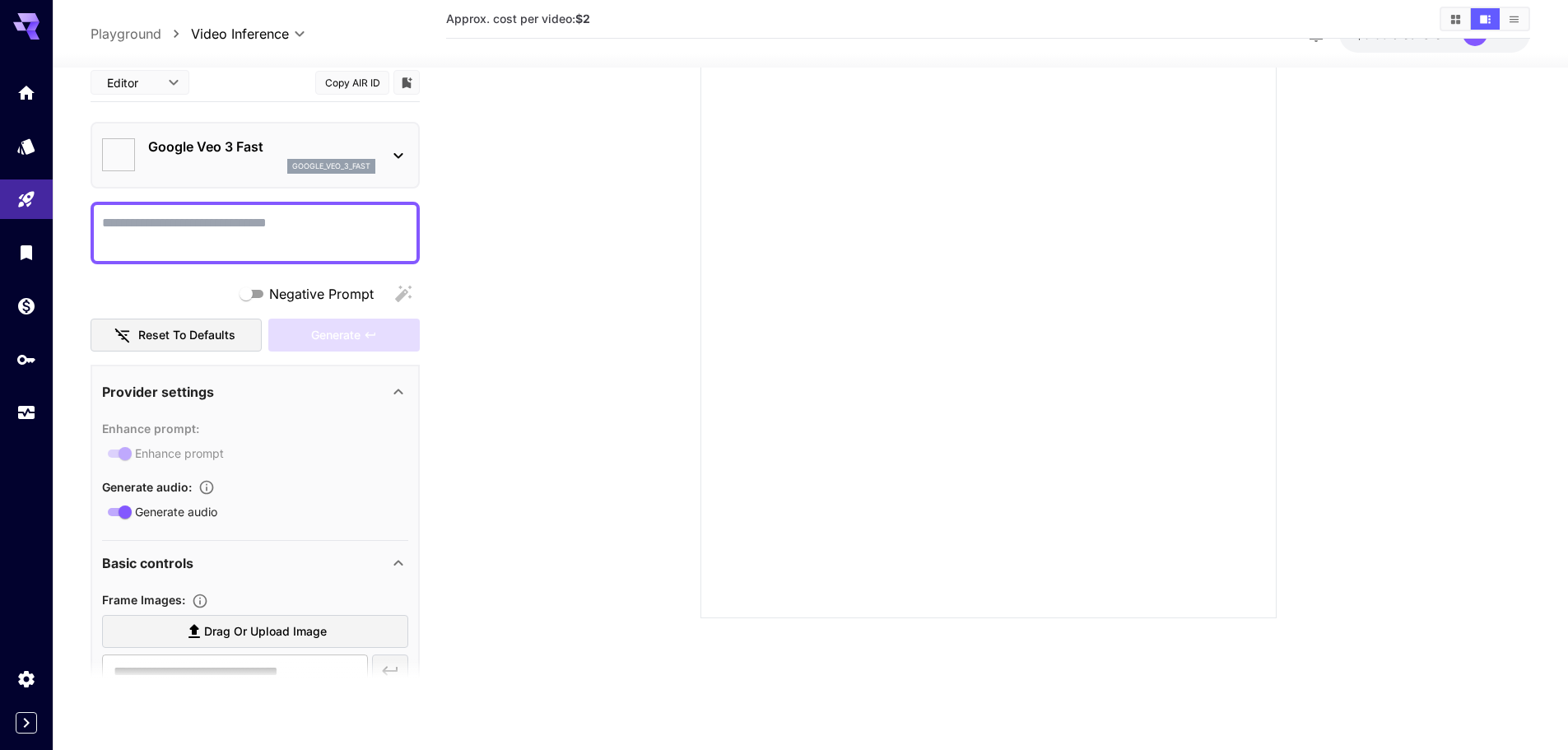 type on "*" 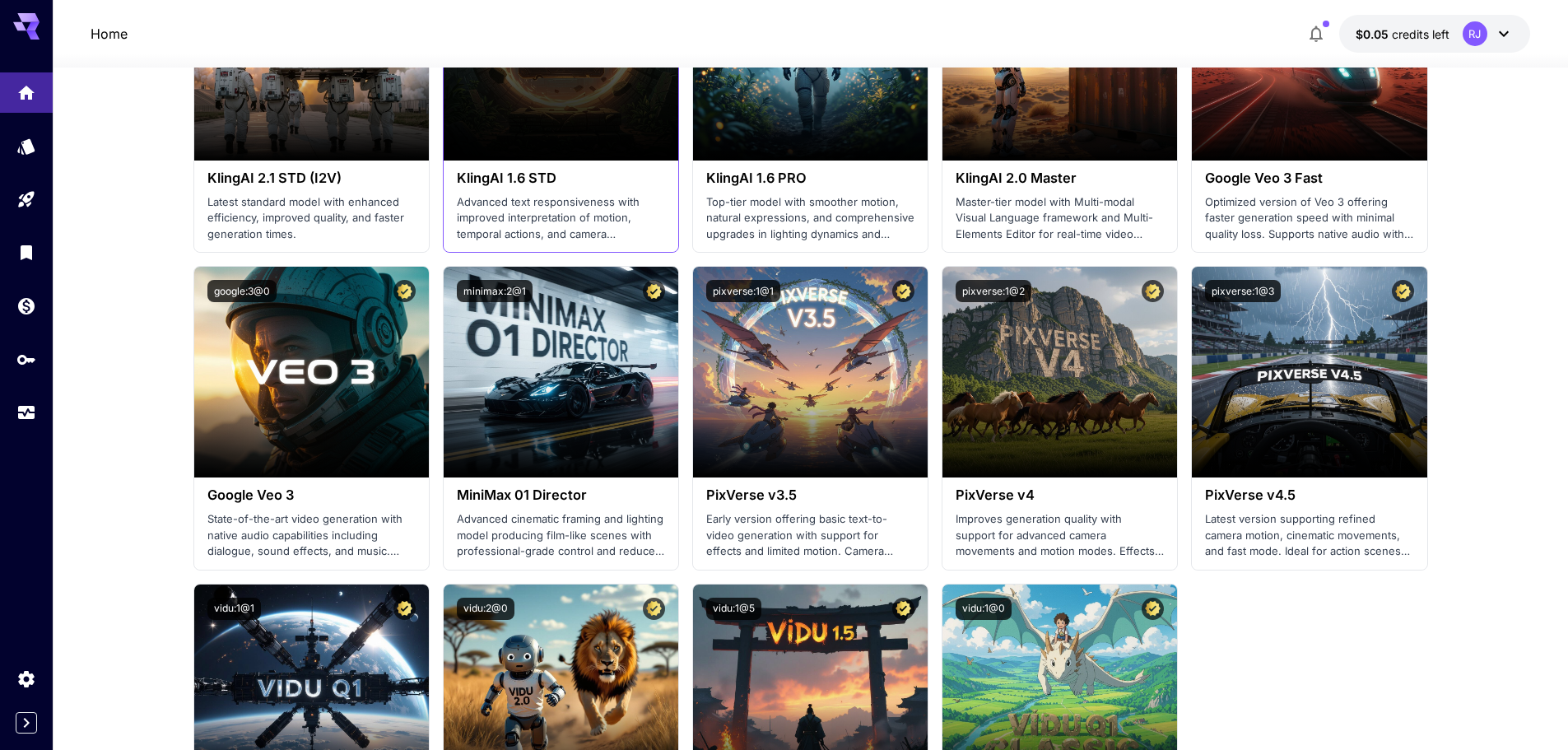 scroll, scrollTop: 1070, scrollLeft: 0, axis: vertical 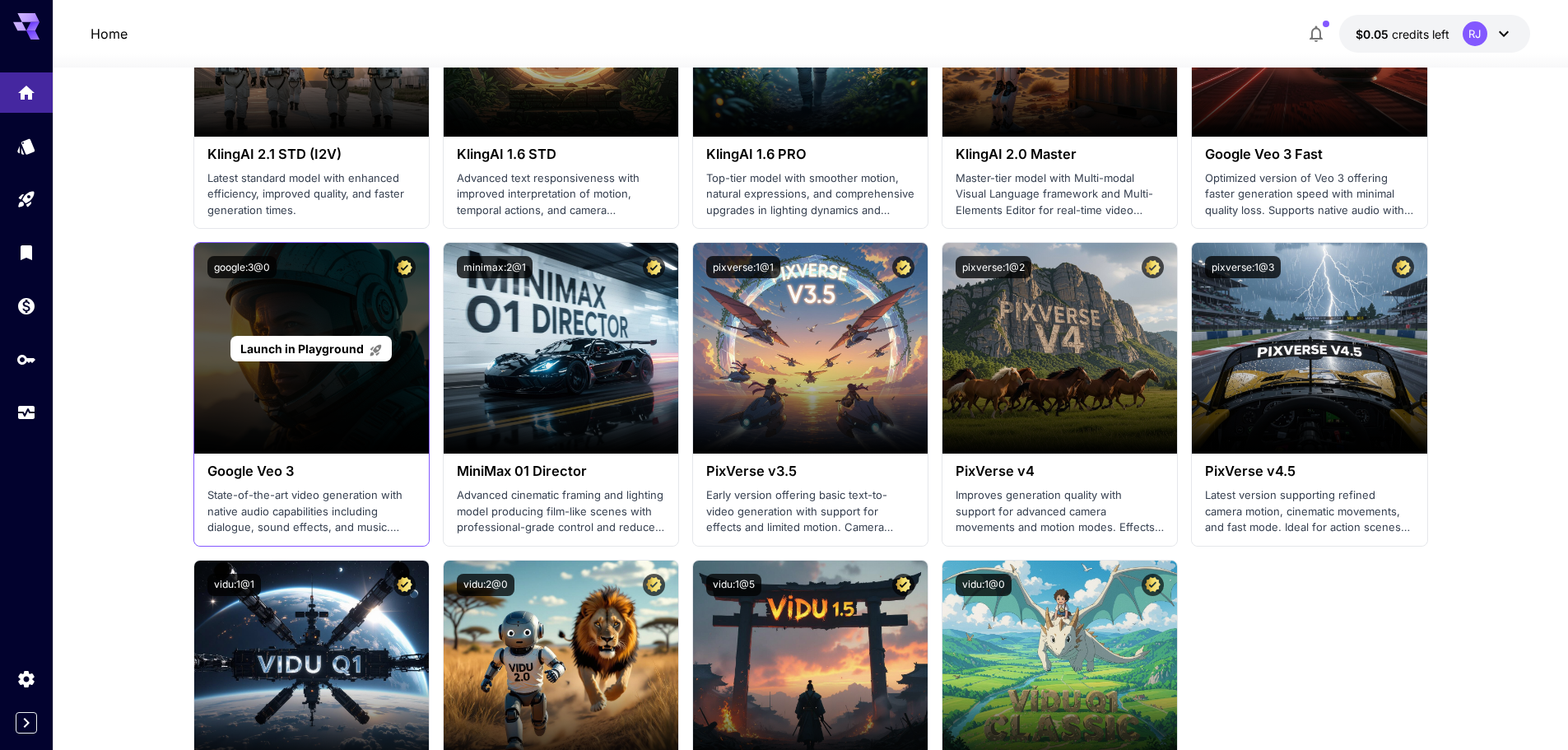 click on "Launch in Playground" at bounding box center [311, 348] 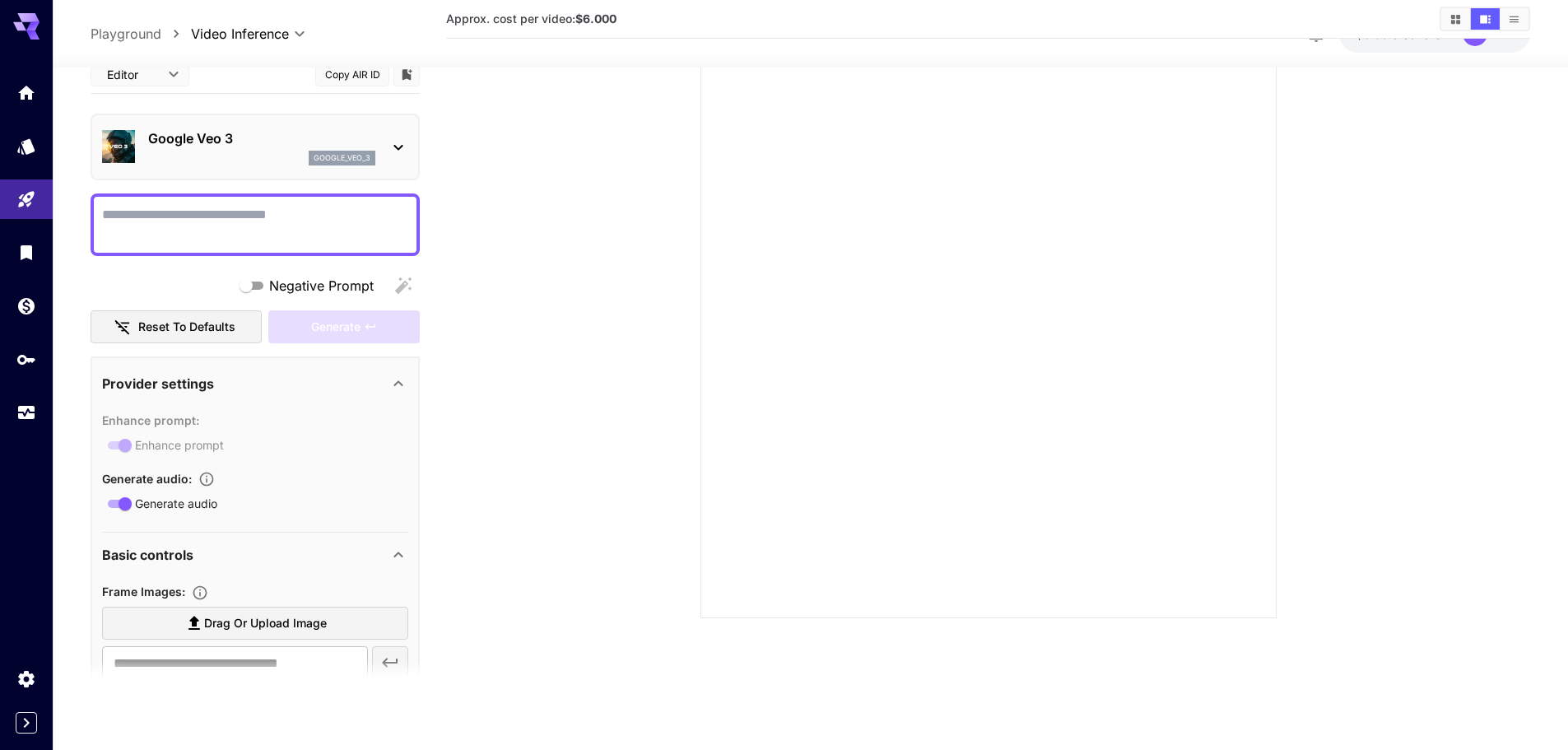 scroll, scrollTop: 0, scrollLeft: 0, axis: both 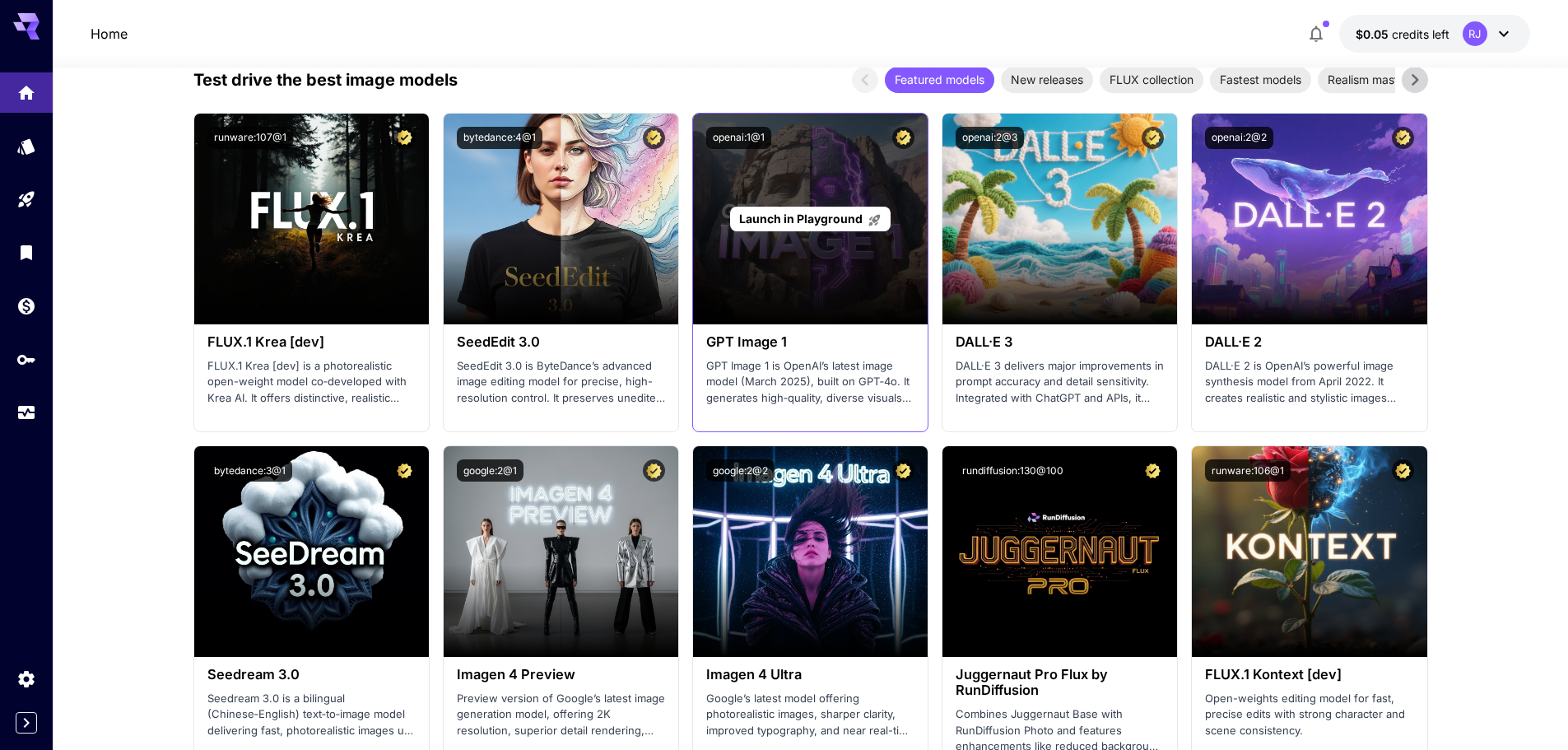 click on "Launch in Playground" at bounding box center (801, 218) 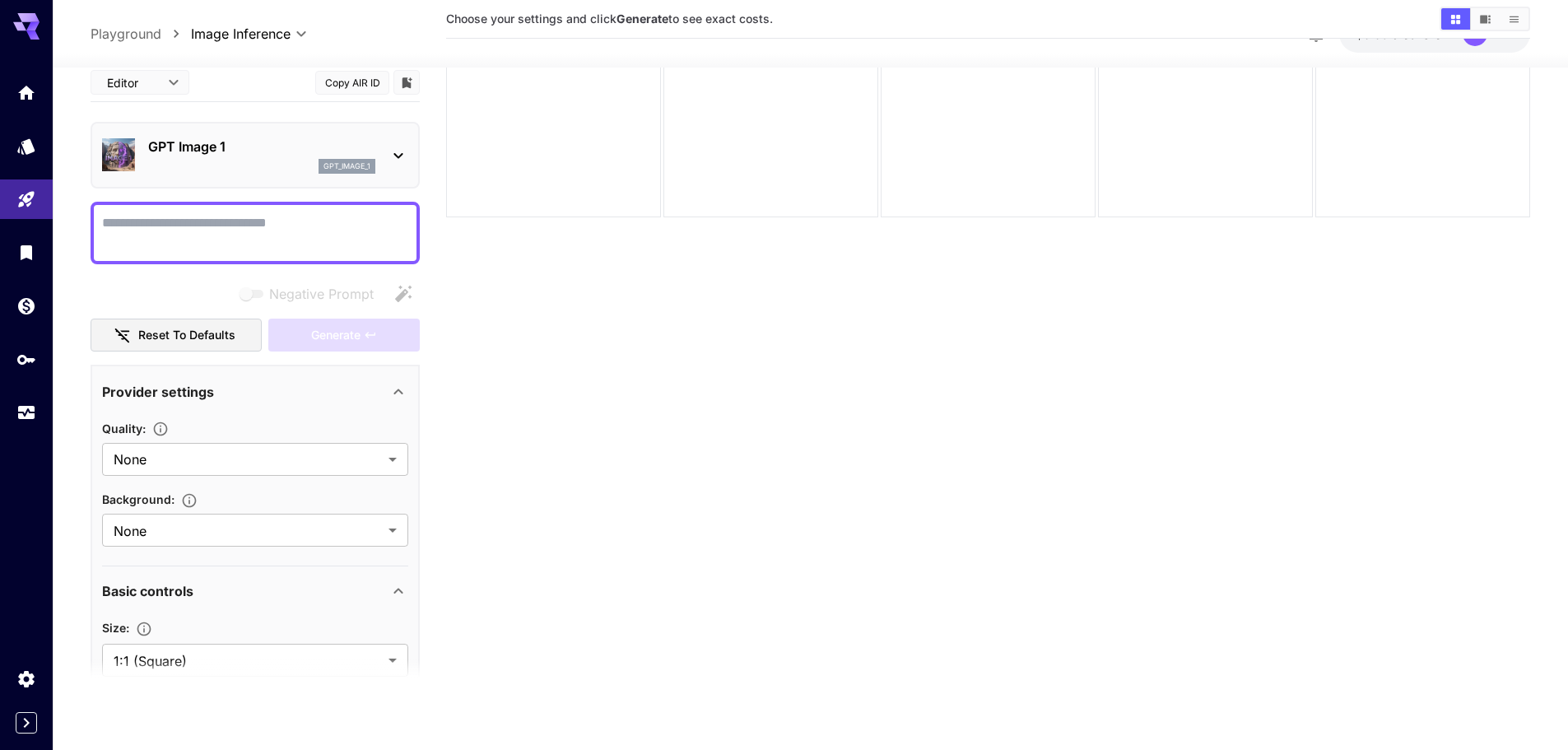 scroll, scrollTop: 130, scrollLeft: 0, axis: vertical 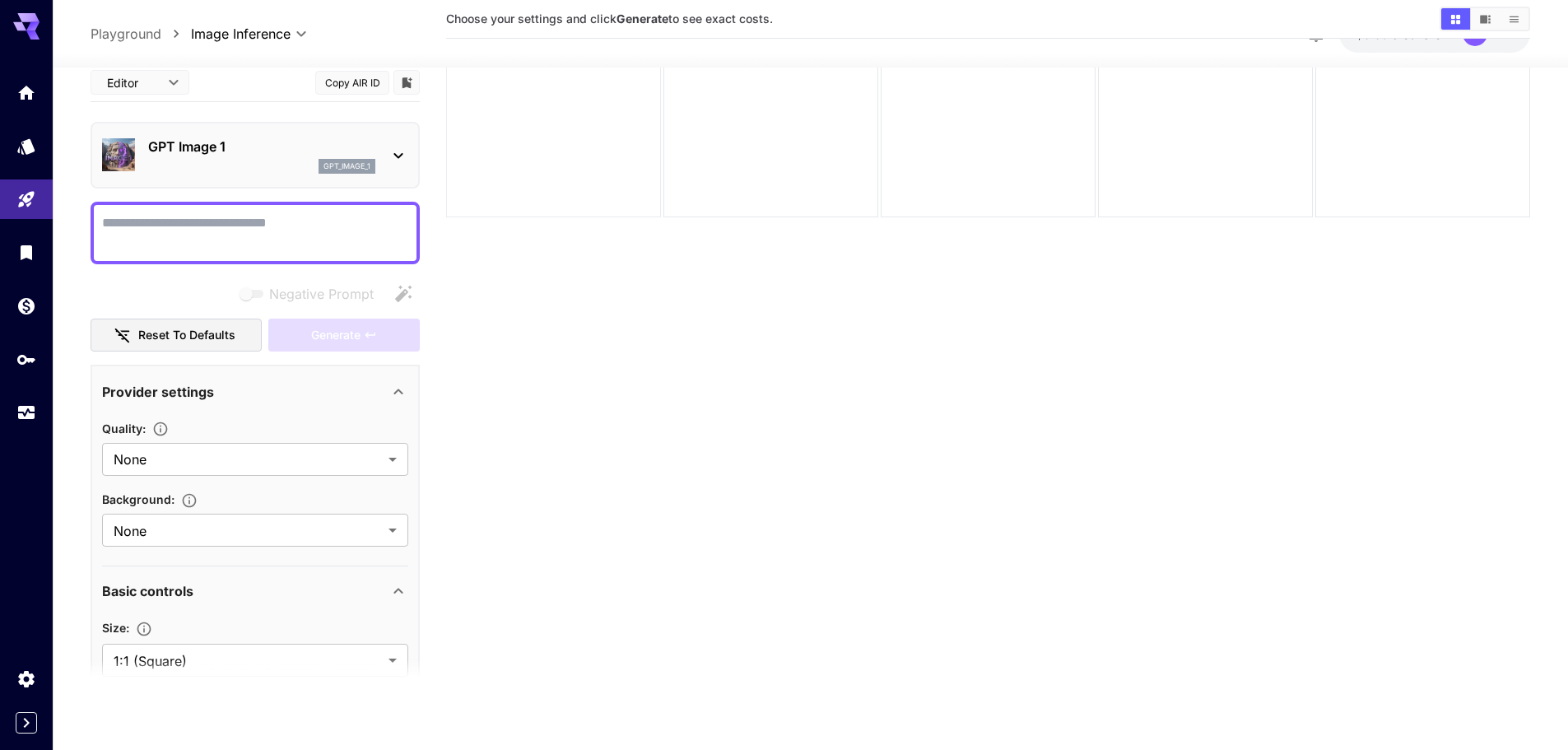 click at bounding box center (553, 109) 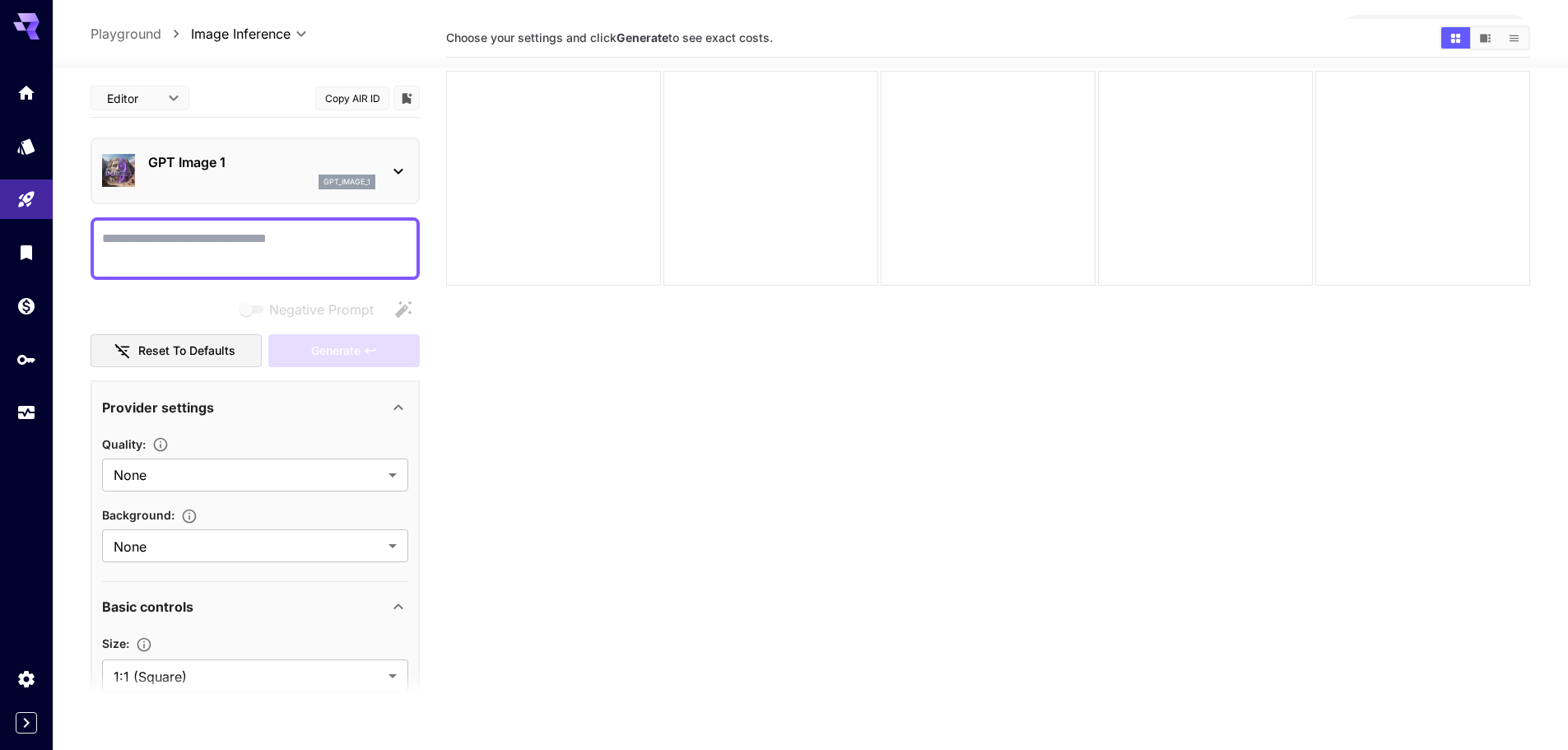 scroll, scrollTop: 0, scrollLeft: 0, axis: both 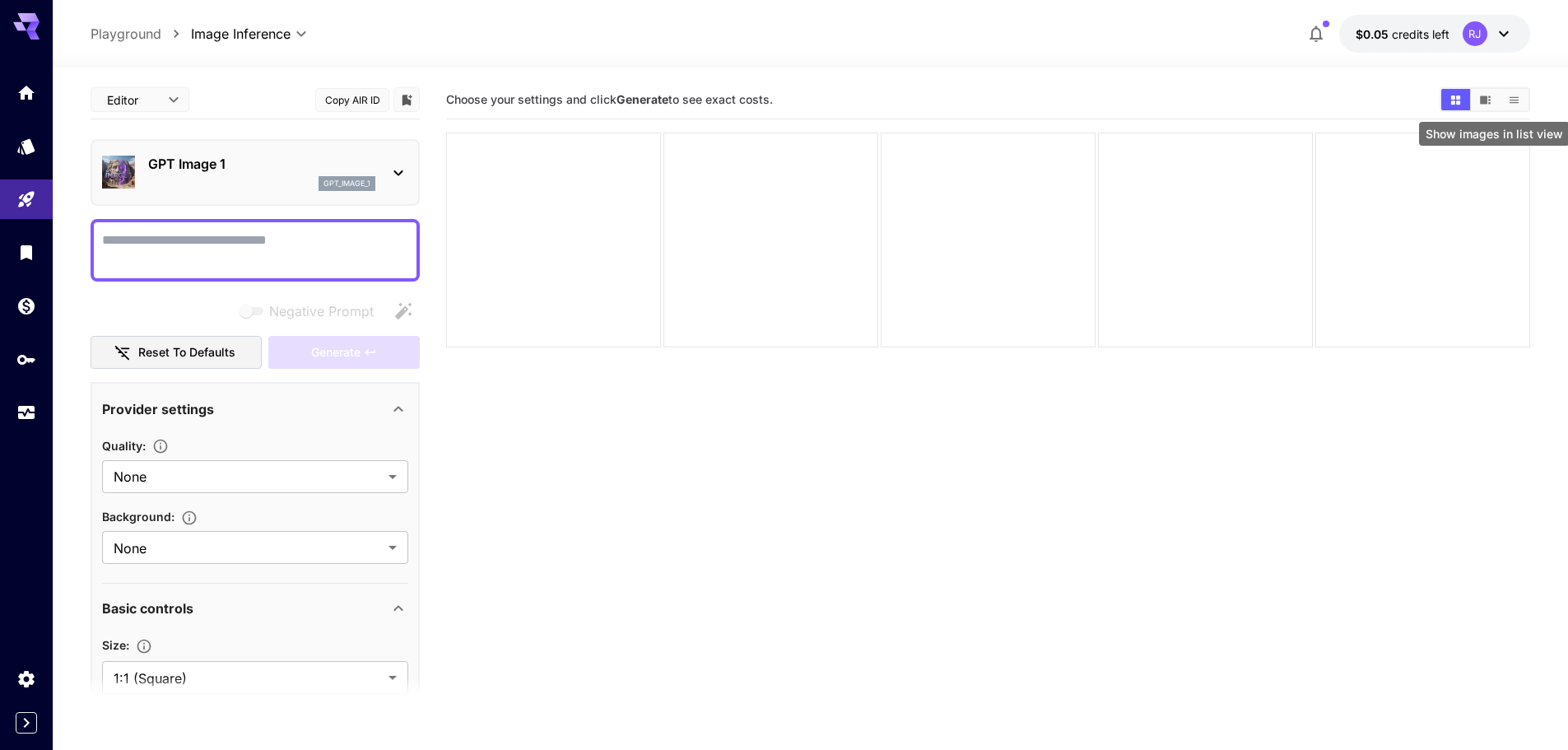 click 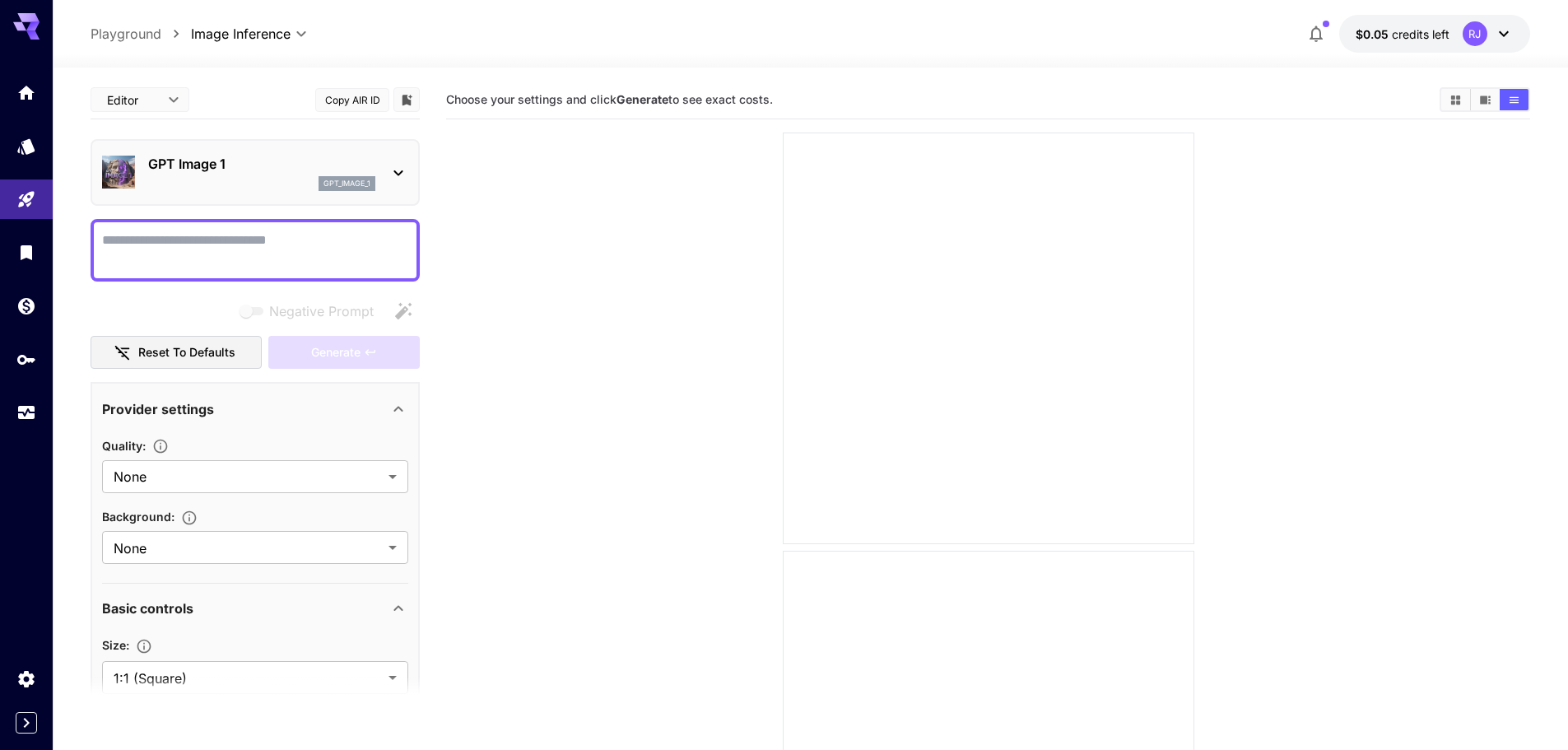 click on "Negative Prompt" at bounding box center (255, 250) 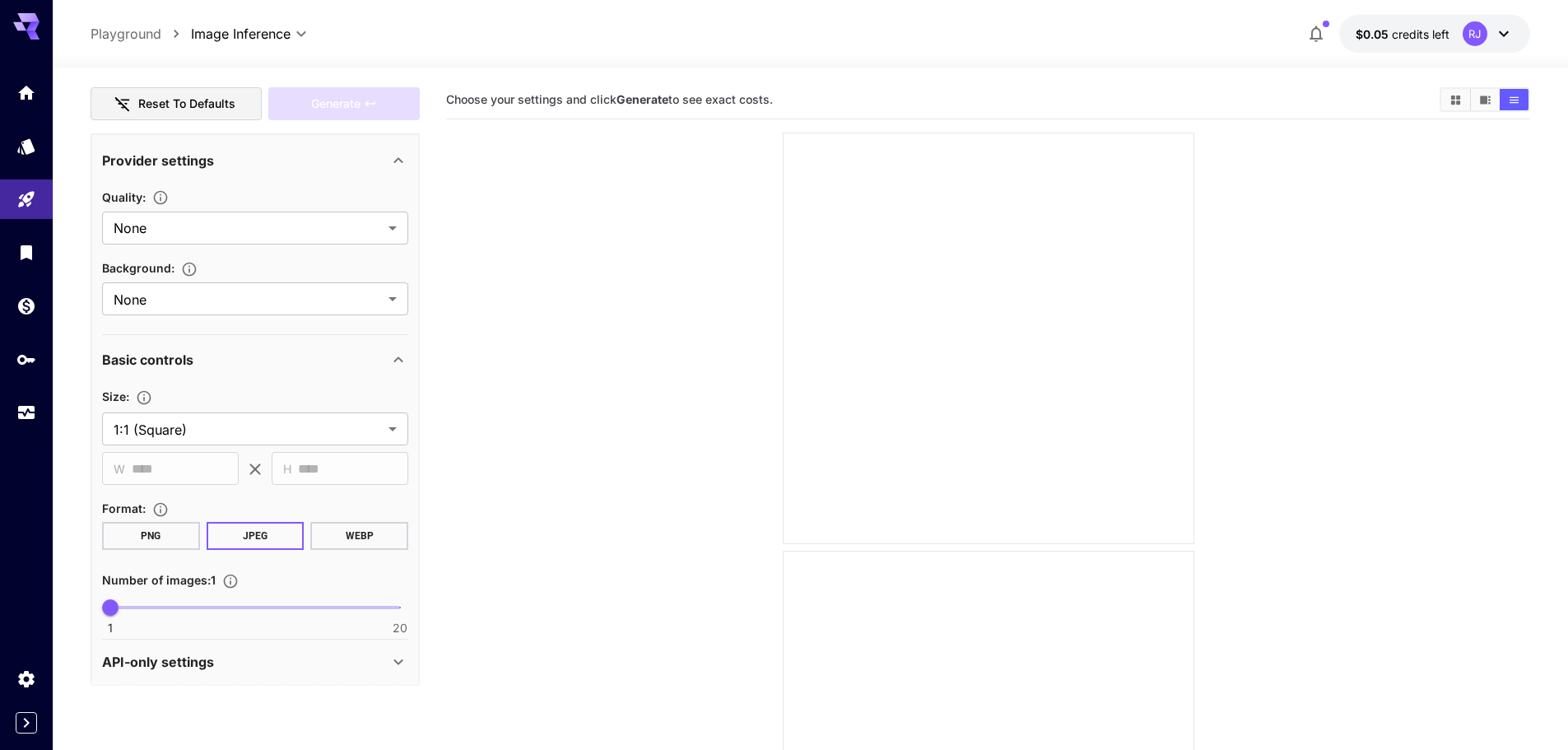scroll, scrollTop: 258, scrollLeft: 0, axis: vertical 